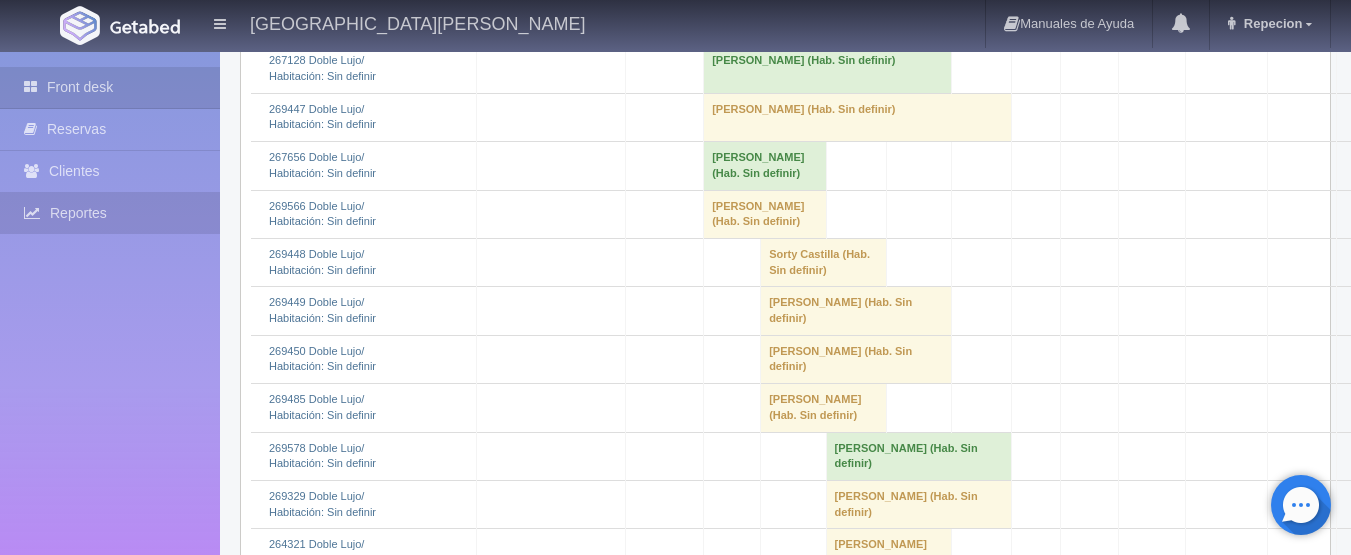 scroll, scrollTop: 1200, scrollLeft: 0, axis: vertical 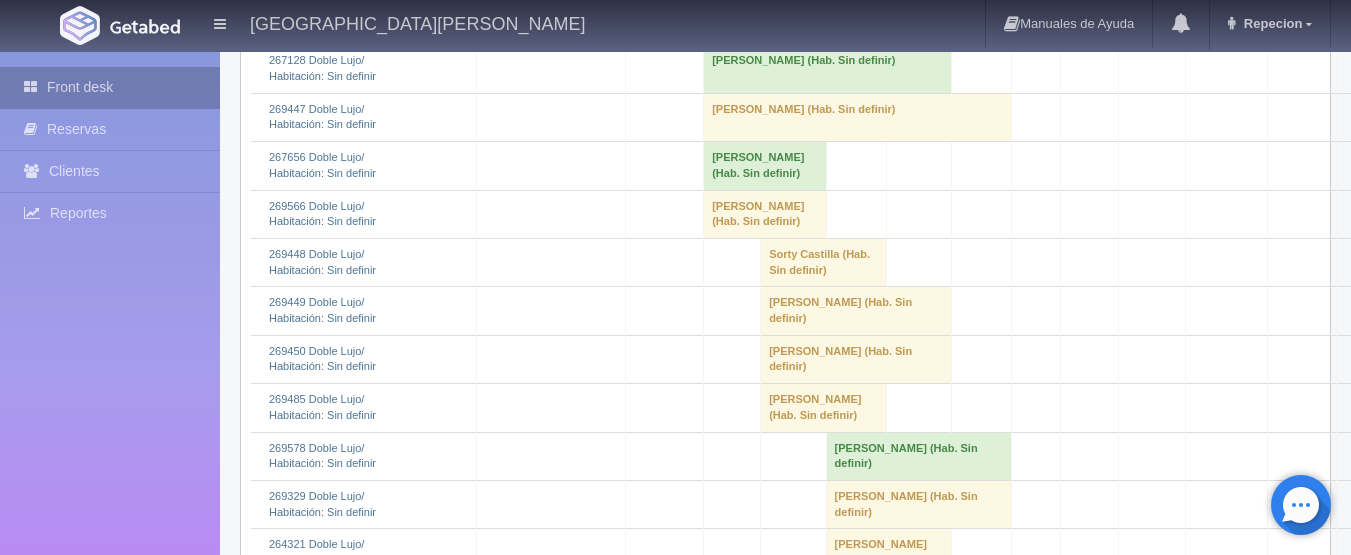 click on "Front desk" at bounding box center (110, 87) 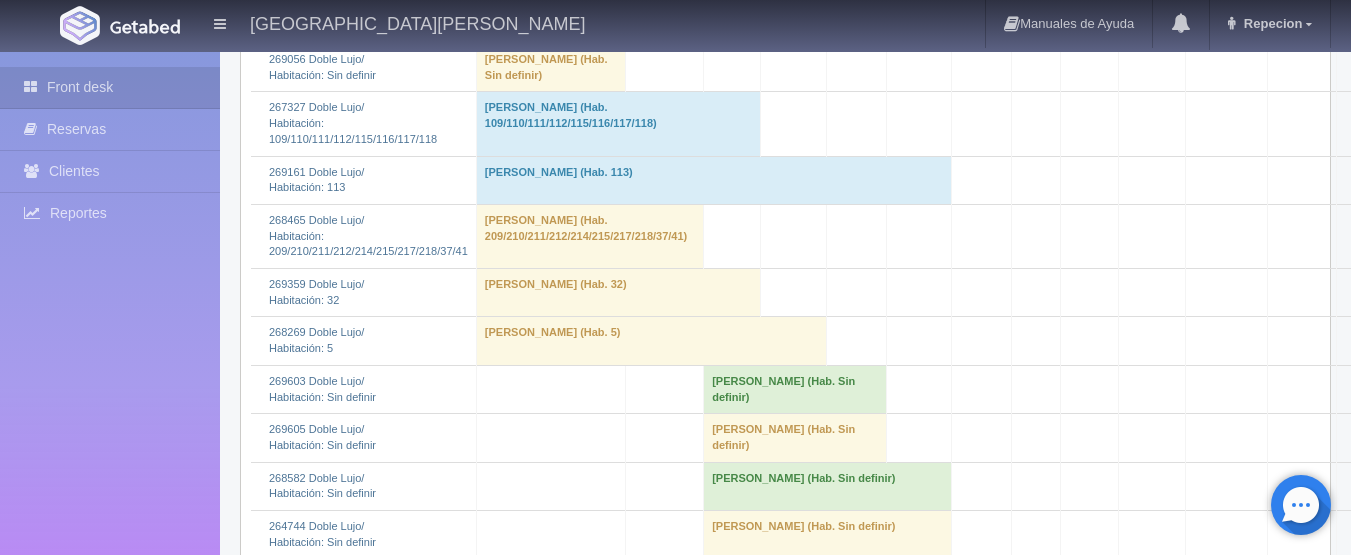 scroll, scrollTop: 600, scrollLeft: 0, axis: vertical 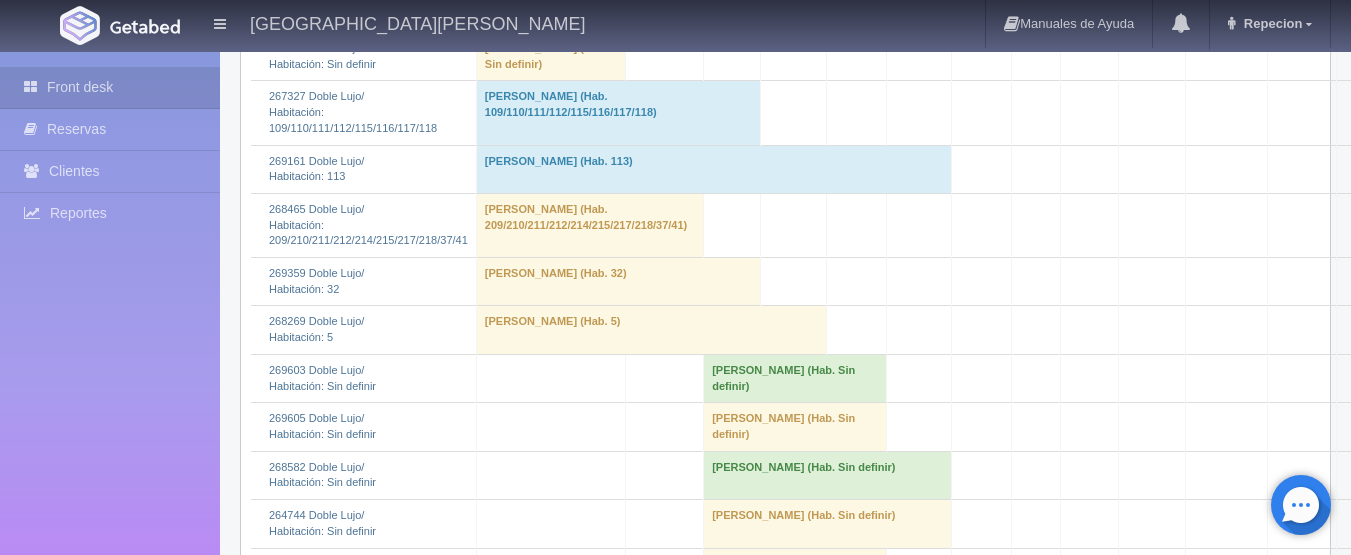 click on "[PERSON_NAME] 												(Hab. Sin definir)" at bounding box center [795, 378] 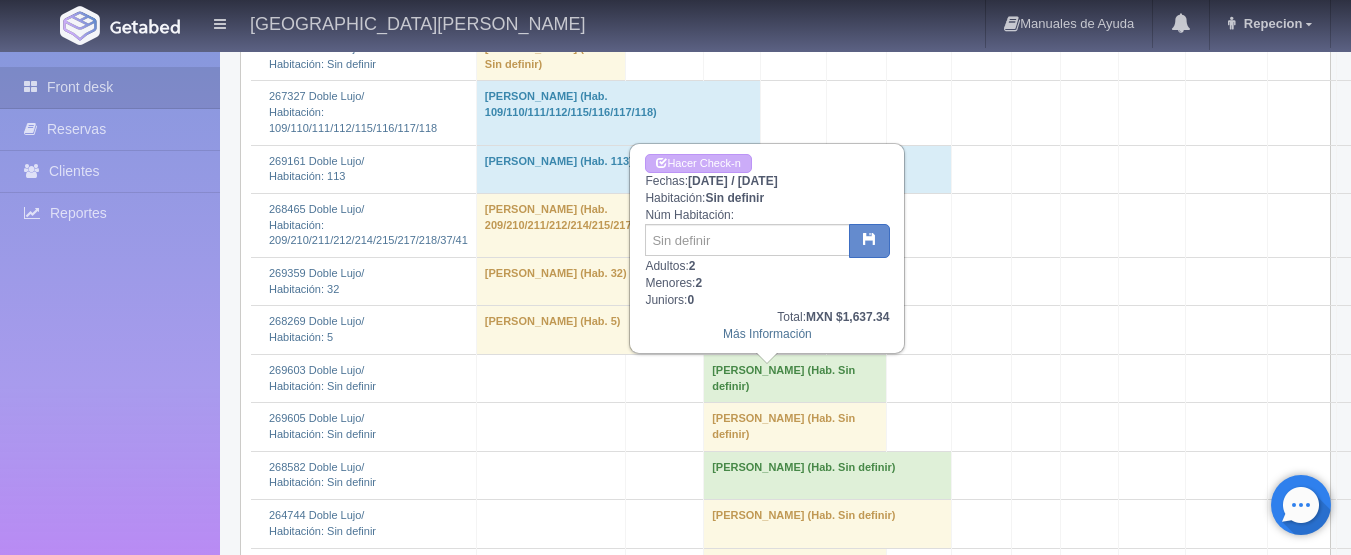 click on "[PERSON_NAME] 												(Hab. Sin definir)" at bounding box center (795, 427) 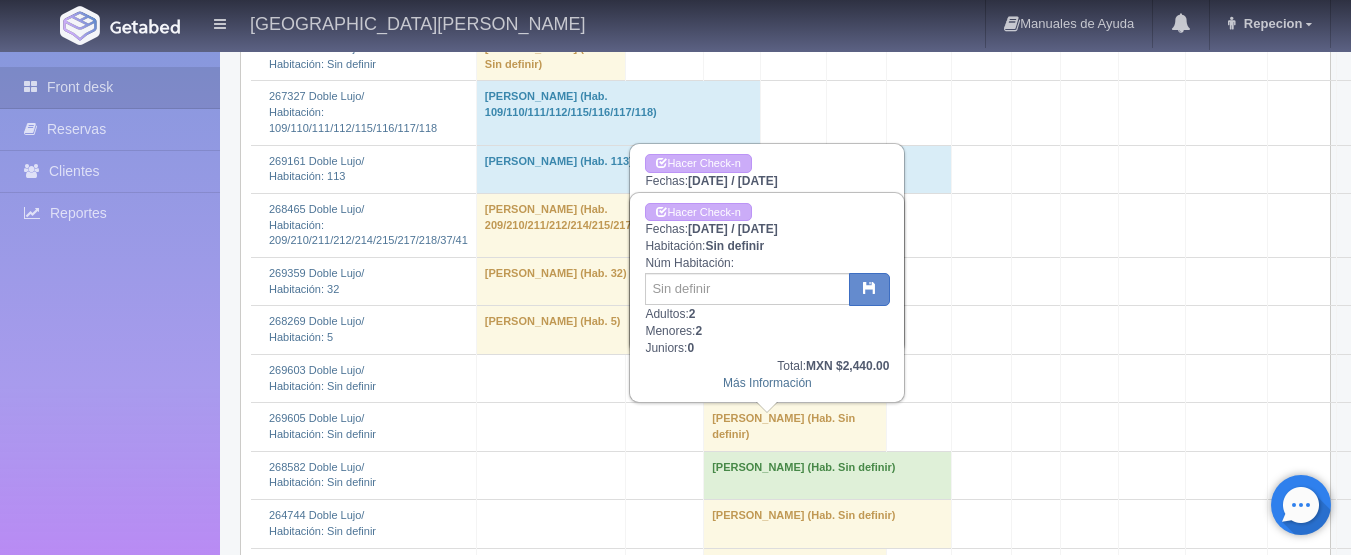 click on "Alejandrina Espinoza 												(Hab. Sin definir)" at bounding box center [828, 475] 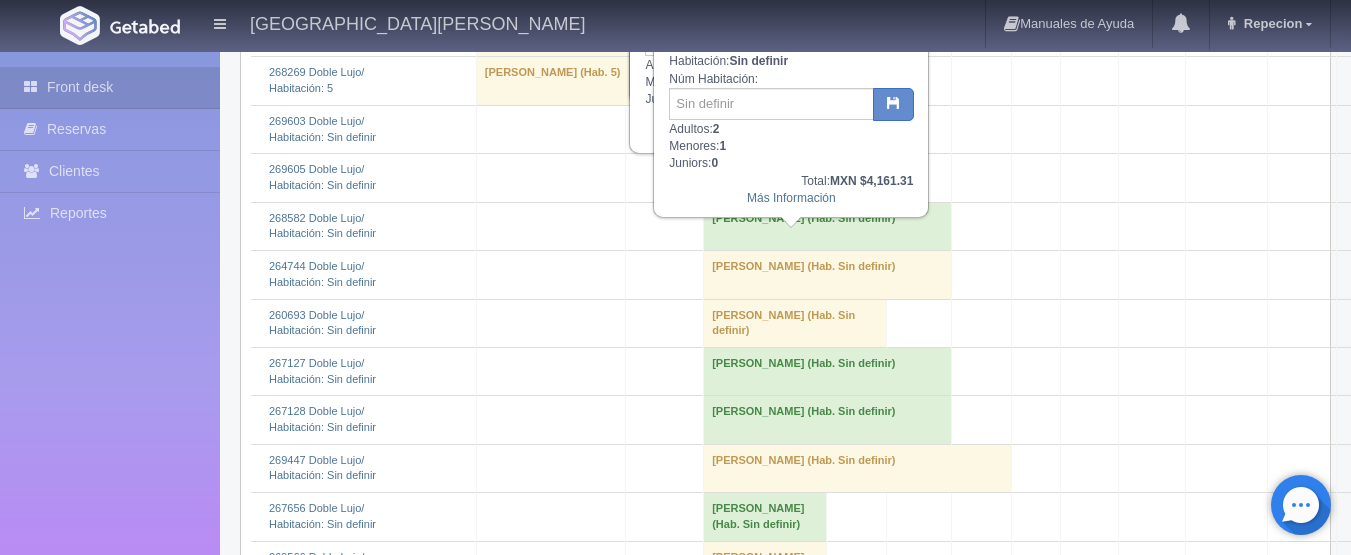 scroll, scrollTop: 900, scrollLeft: 0, axis: vertical 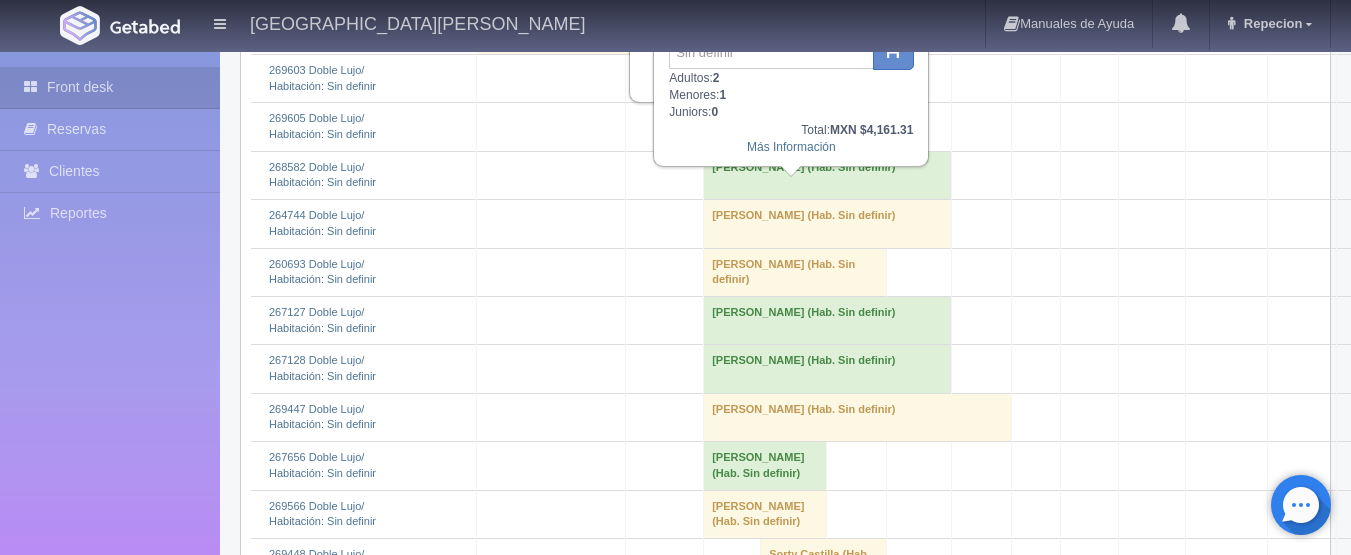 click on "ABEL GONZALEZ 												(Hab. Sin definir)" at bounding box center (828, 224) 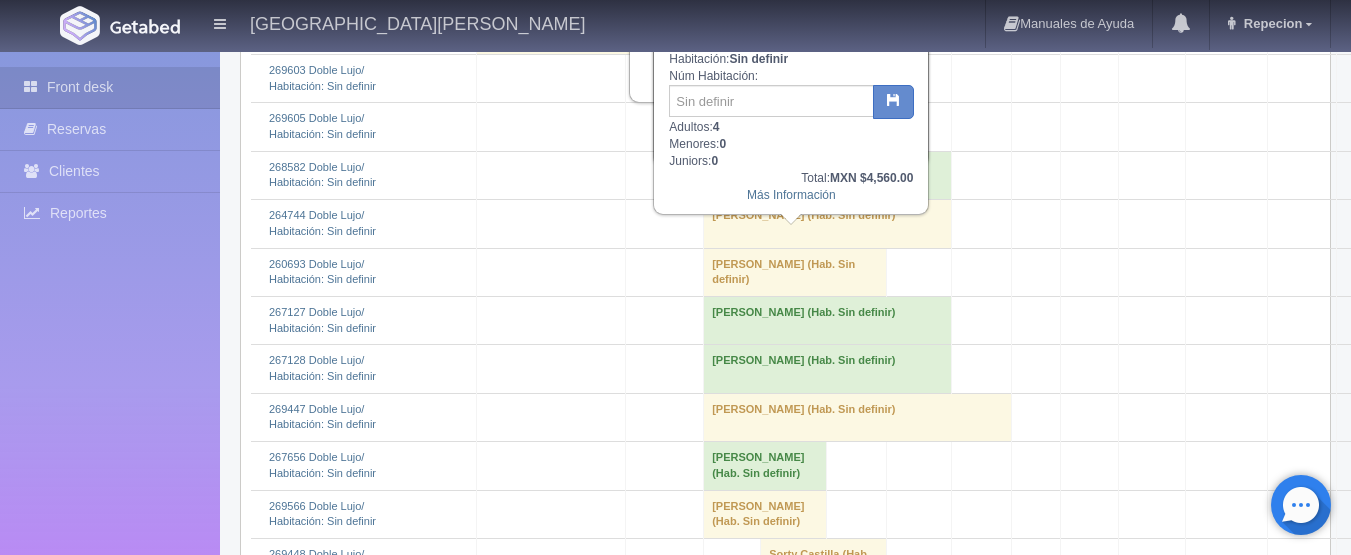 click on "leticia quiñones 												(Hab. Sin definir)" at bounding box center (795, 272) 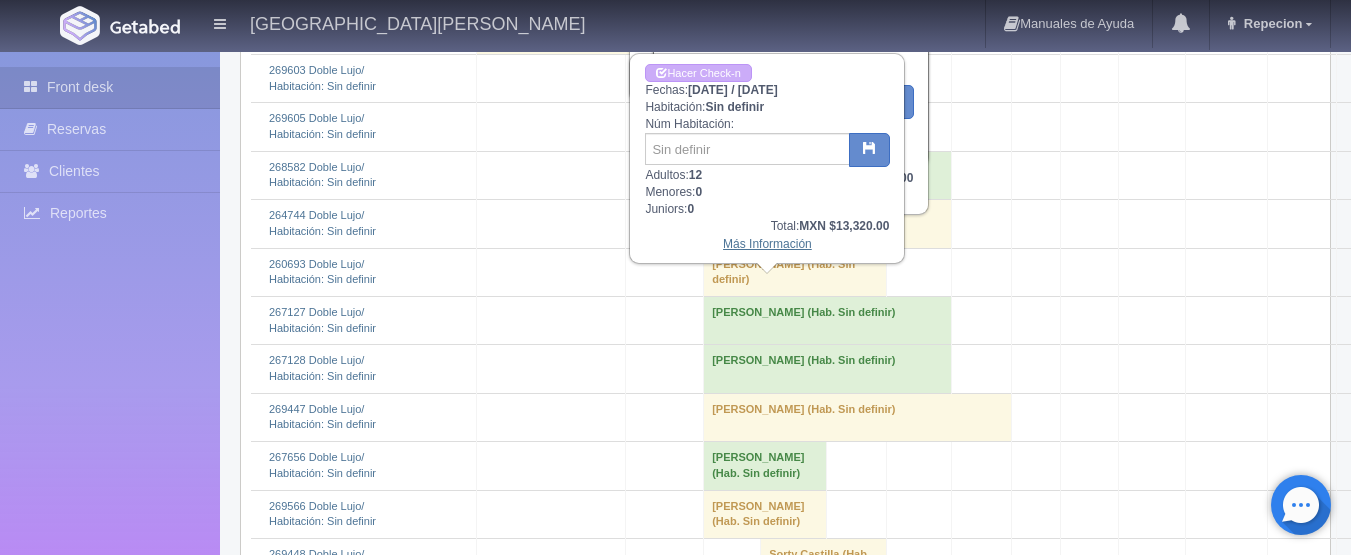 click on "Más Información" at bounding box center (767, 244) 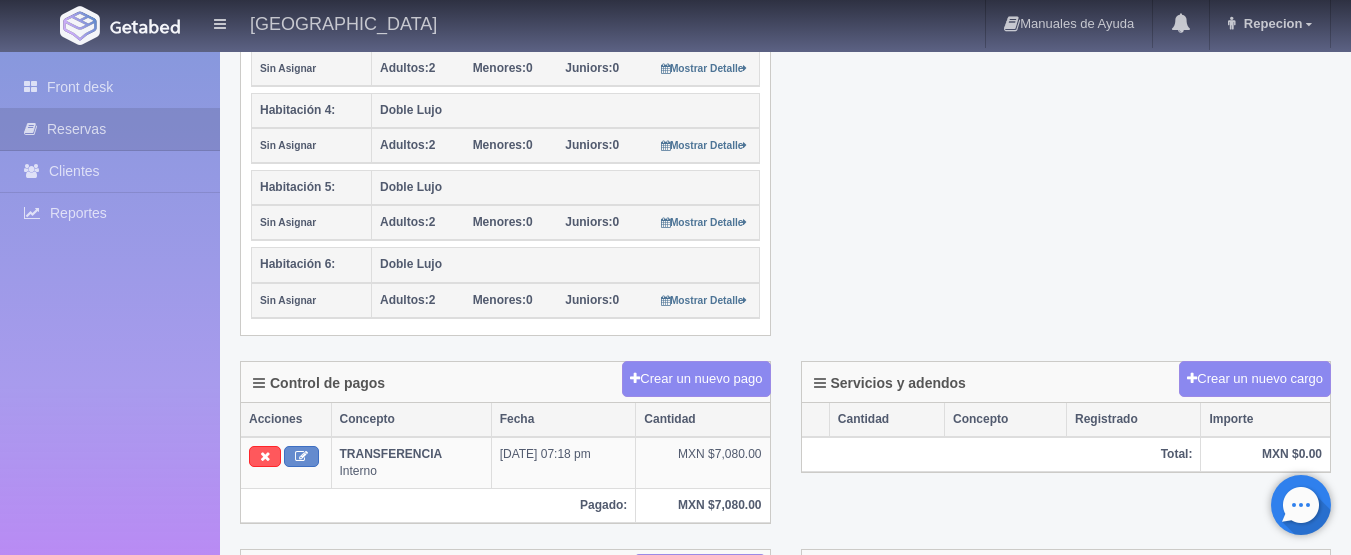 scroll, scrollTop: 700, scrollLeft: 0, axis: vertical 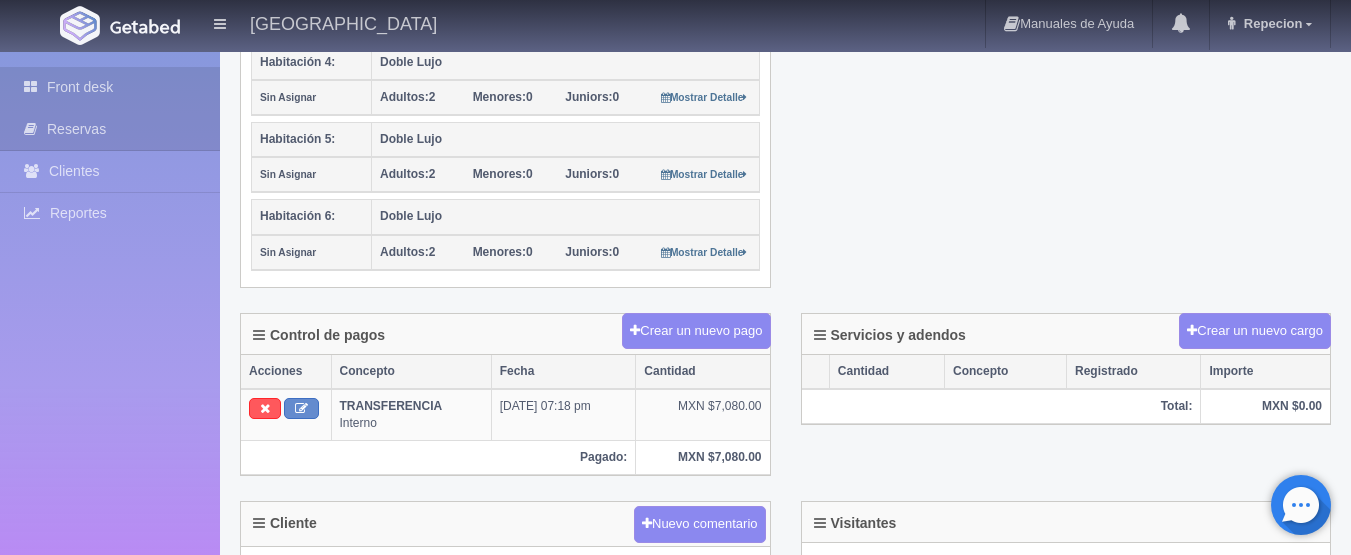 click on "Front desk" at bounding box center (110, 87) 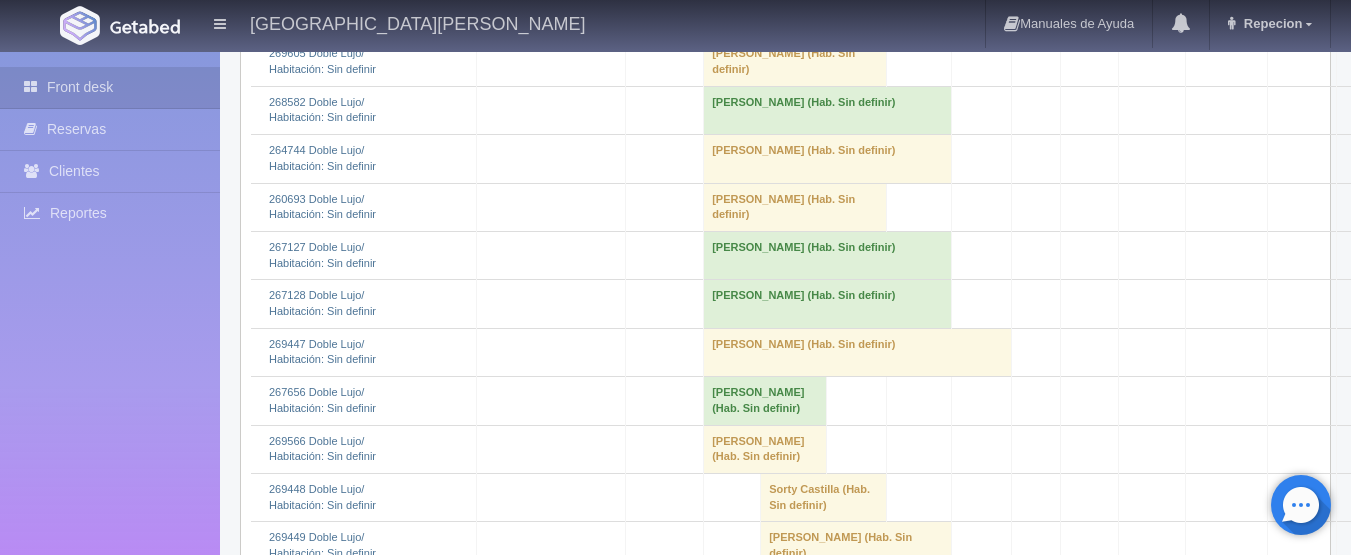 scroll, scrollTop: 1000, scrollLeft: 0, axis: vertical 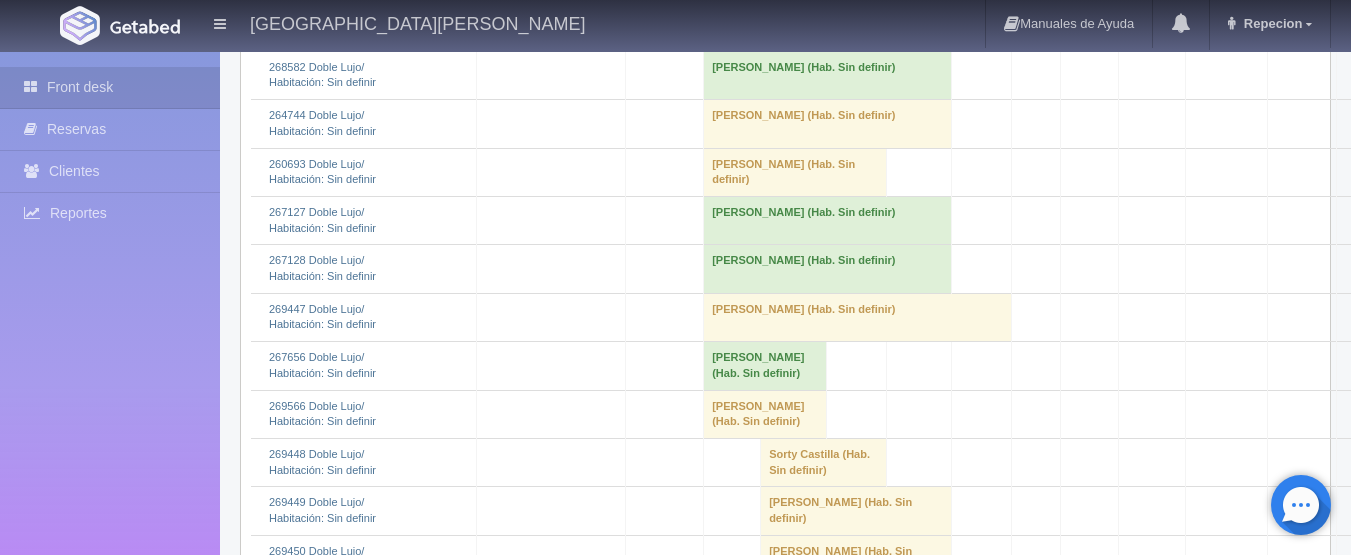 click on "[PERSON_NAME] 												(Hab. Sin definir)" at bounding box center [858, 317] 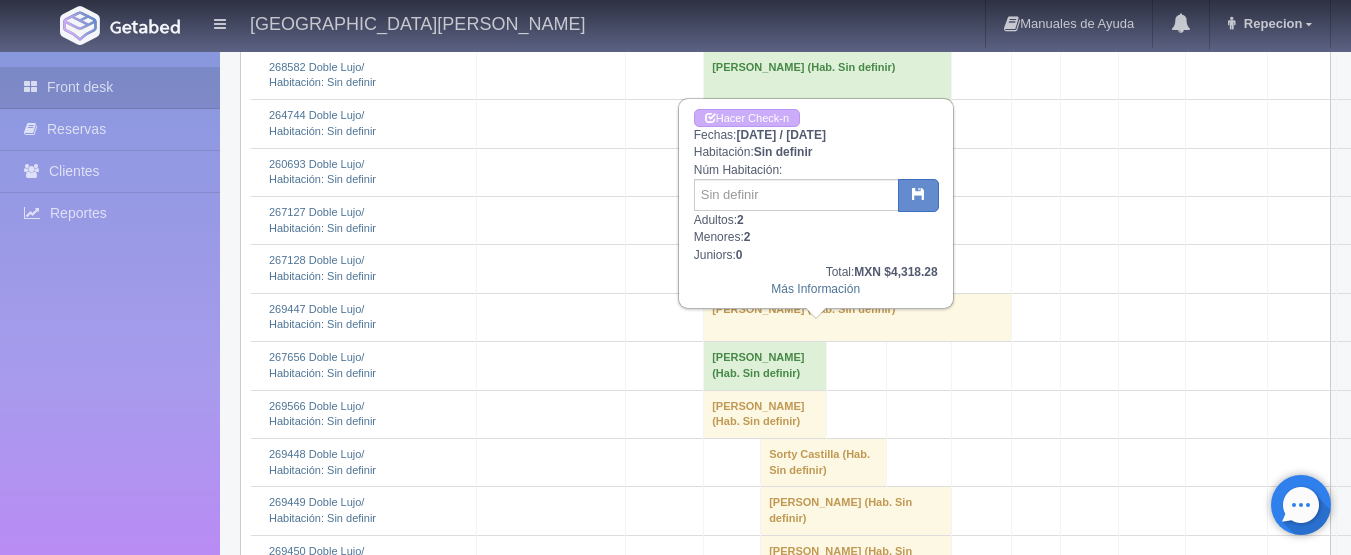 click on "[PERSON_NAME] 												(Hab. Sin definir)" at bounding box center (765, 366) 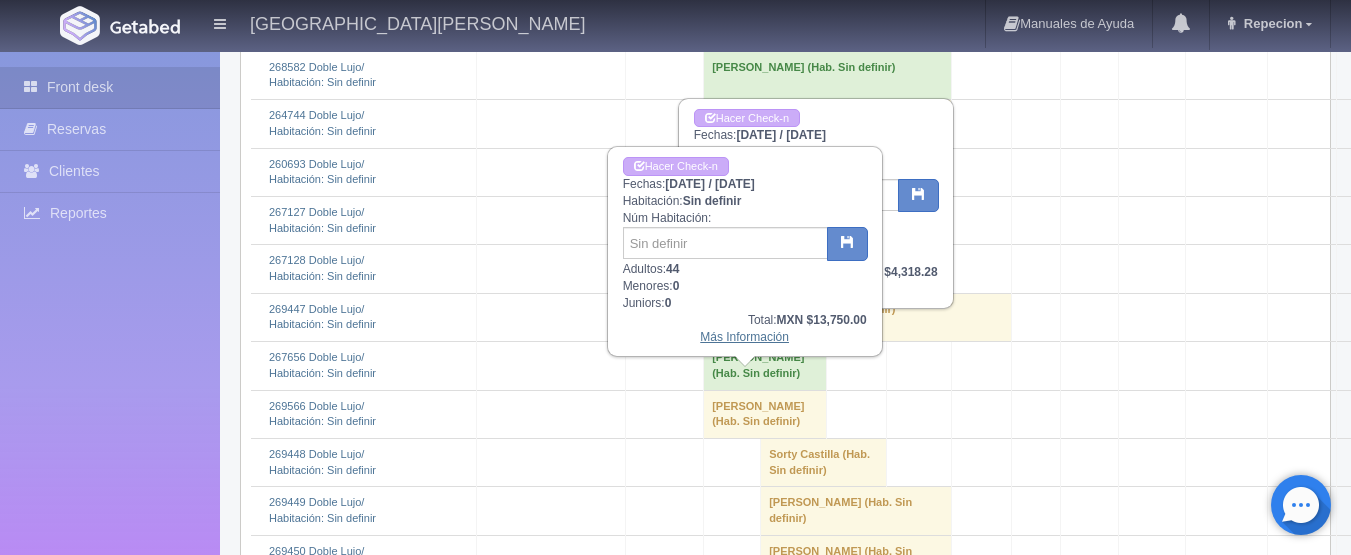 click on "Más Información" at bounding box center (744, 337) 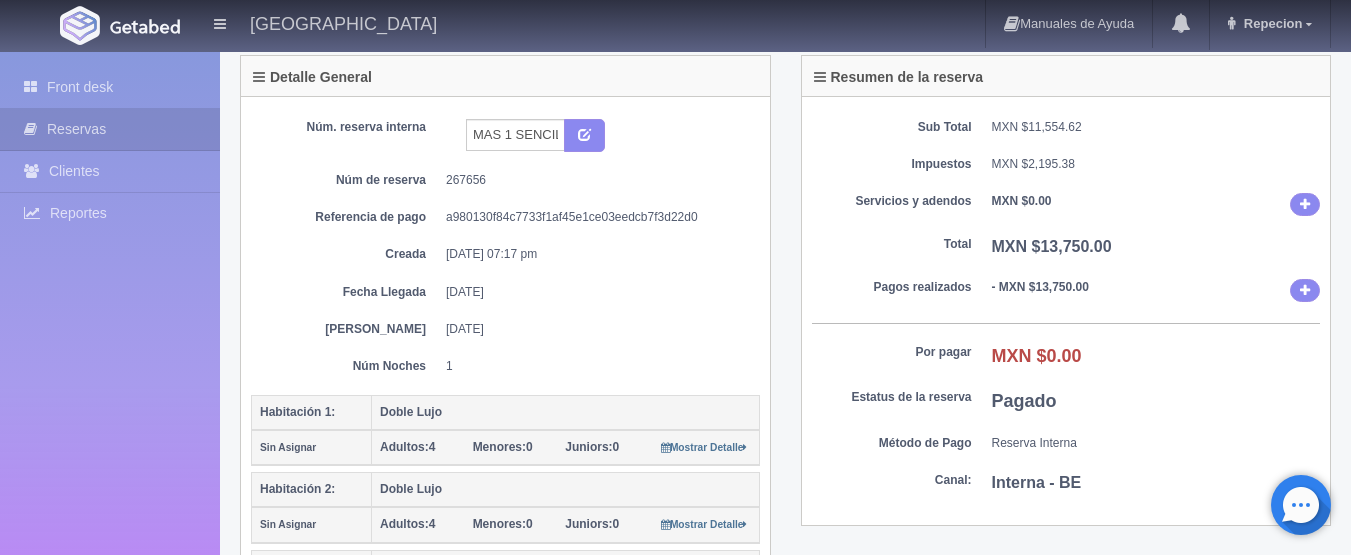 scroll, scrollTop: 0, scrollLeft: 0, axis: both 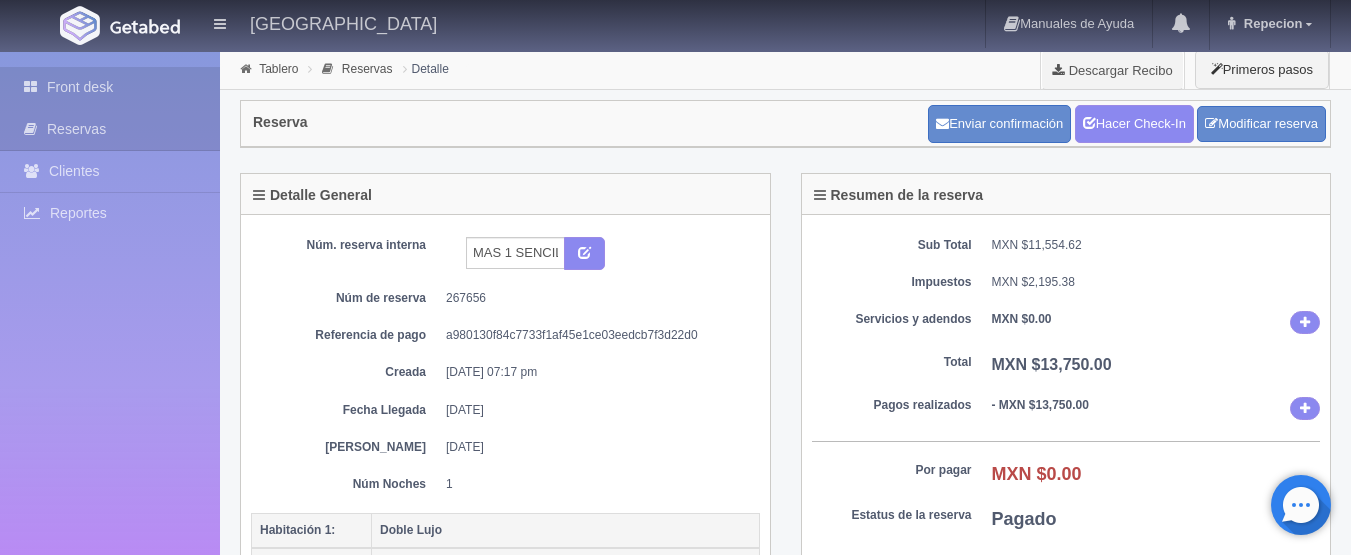 click on "Front desk" at bounding box center [110, 87] 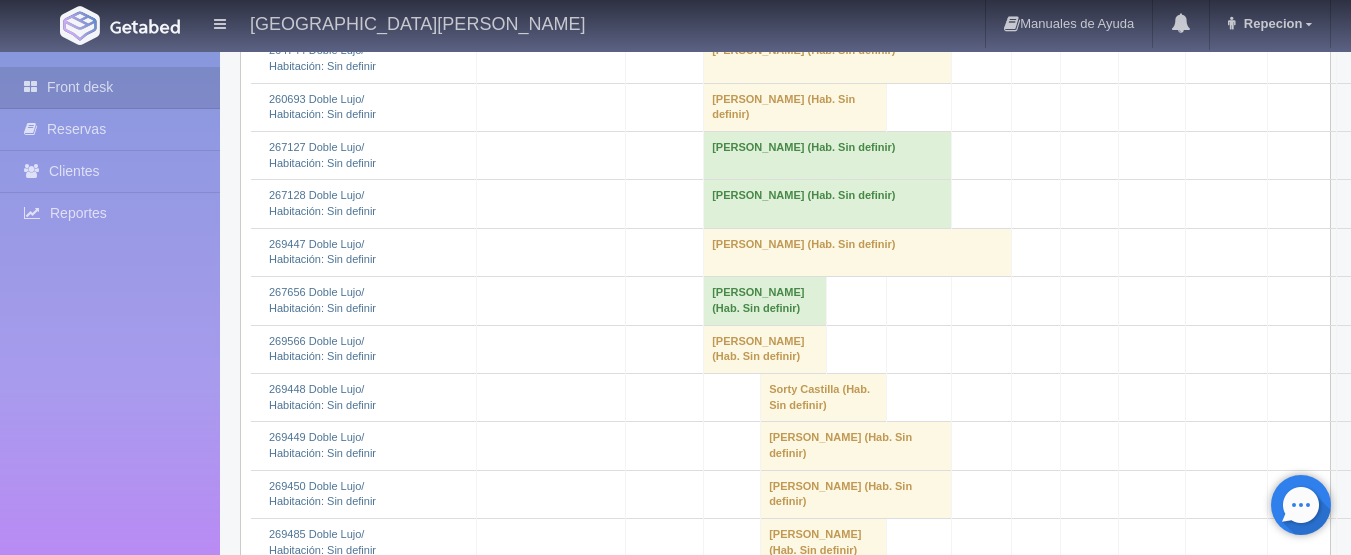 scroll, scrollTop: 1100, scrollLeft: 0, axis: vertical 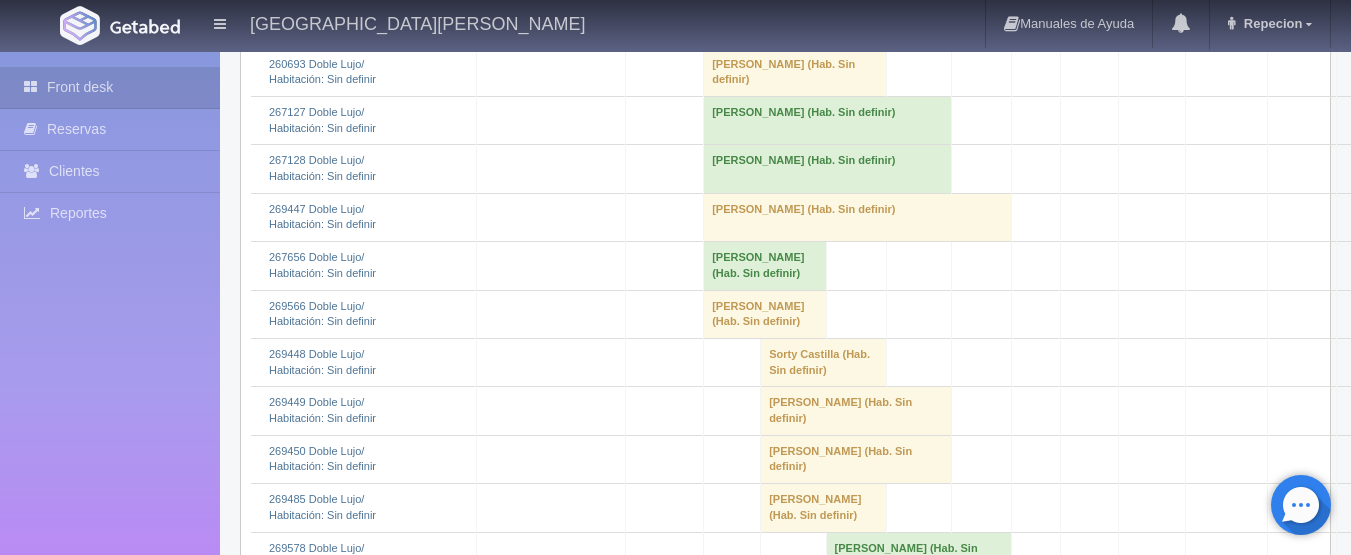 click on "Ignacio  Juarez Hernandez 												(Hab. Sin definir)" at bounding box center (765, 314) 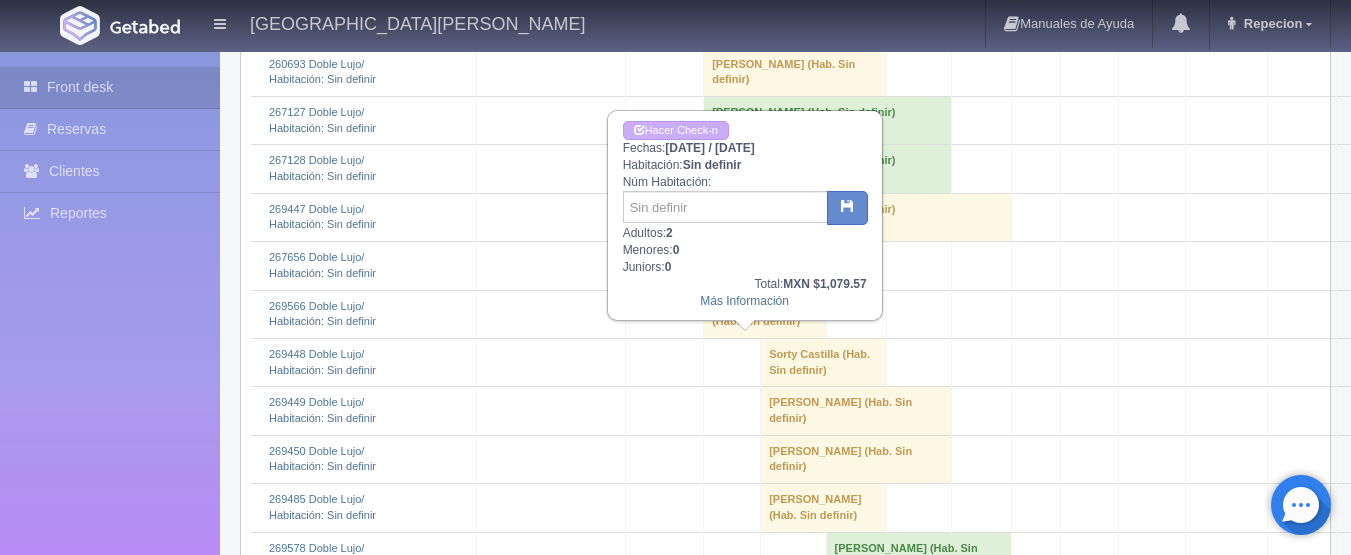 click on "Front desk
Reservas
Clientes
Reportes
Reporte del día
Concentrado de ventas
Analíticas y revenue" at bounding box center [110, 329] 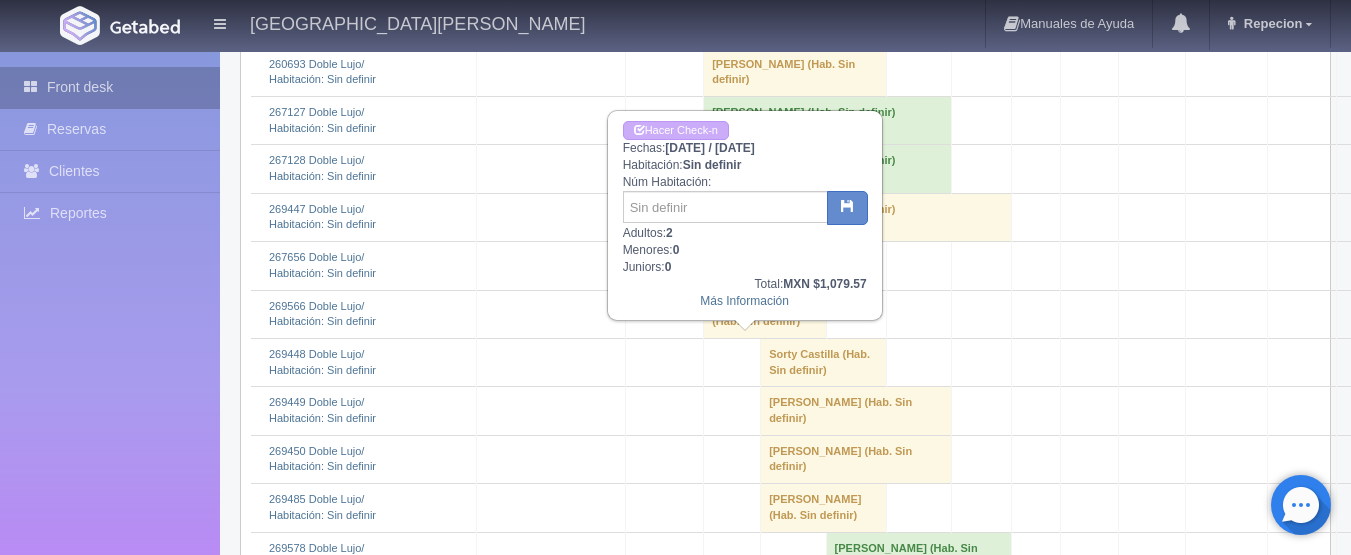 click on "Front desk" at bounding box center [110, 87] 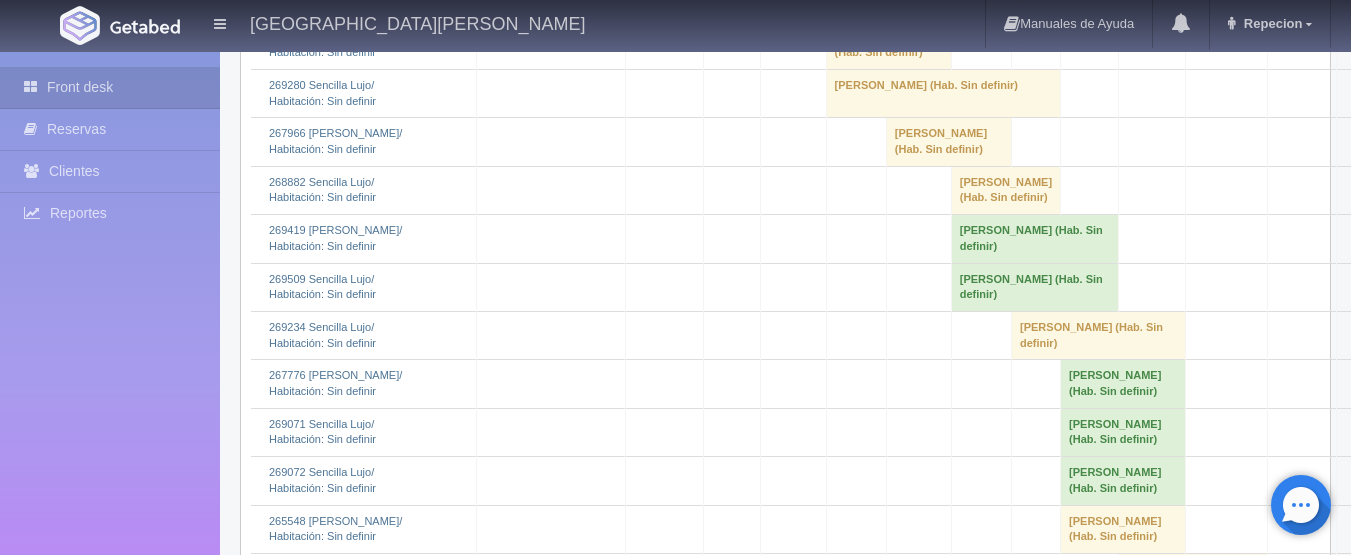scroll, scrollTop: 3700, scrollLeft: 0, axis: vertical 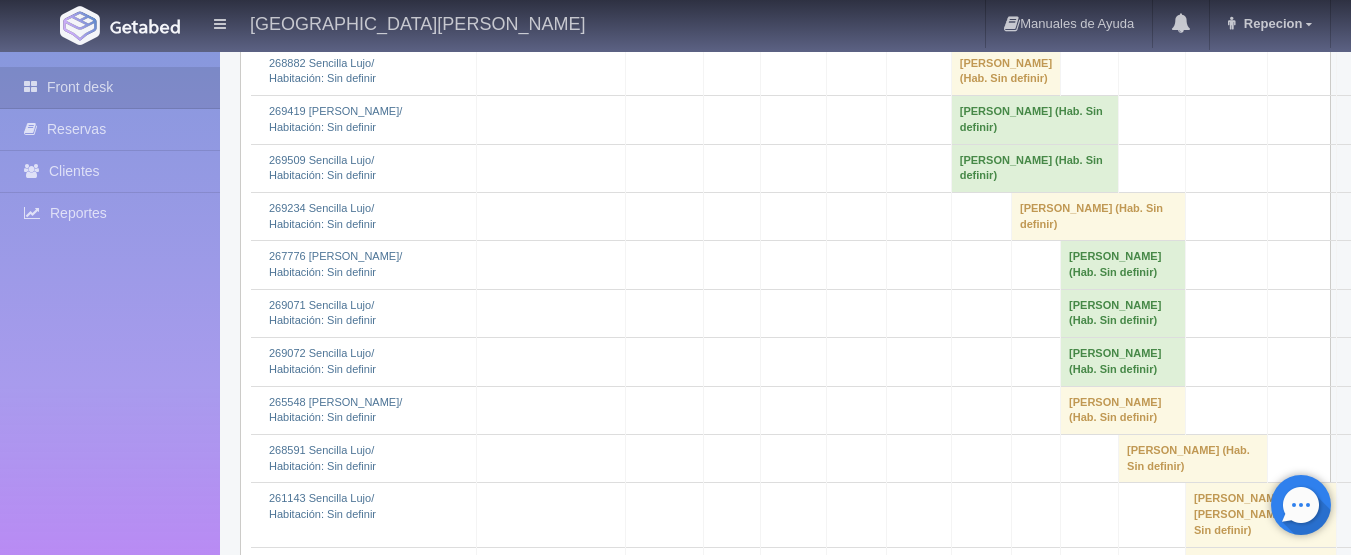 click on "leticia quiñones 												(Hab. Sin definir)" at bounding box center [795, -171] 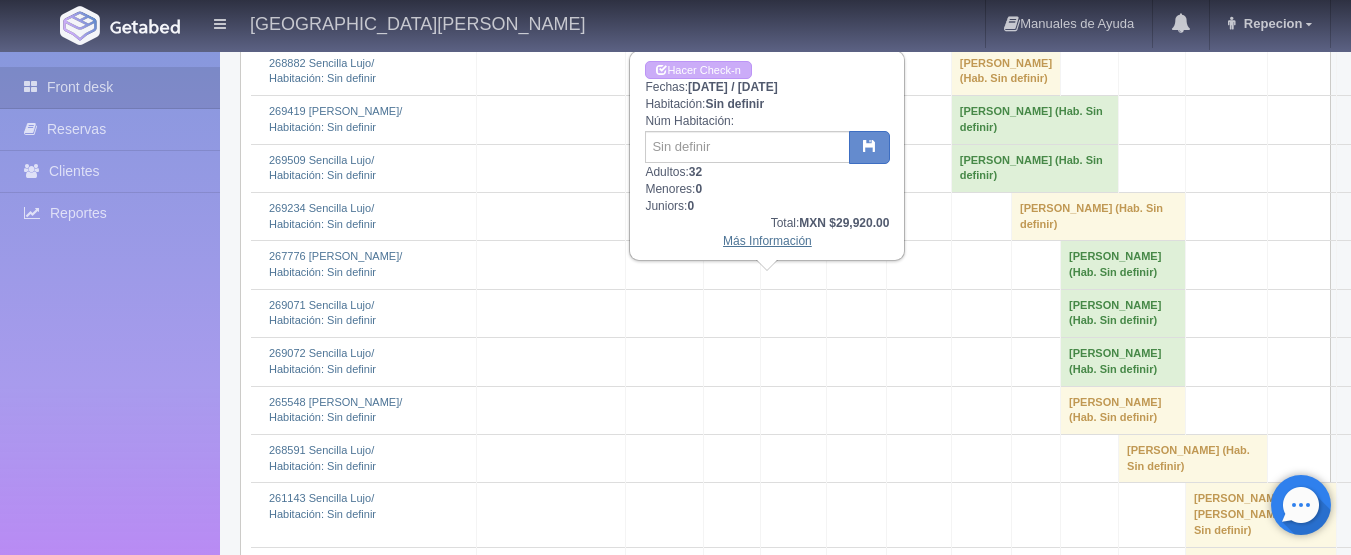 click on "Más Información" at bounding box center [767, 241] 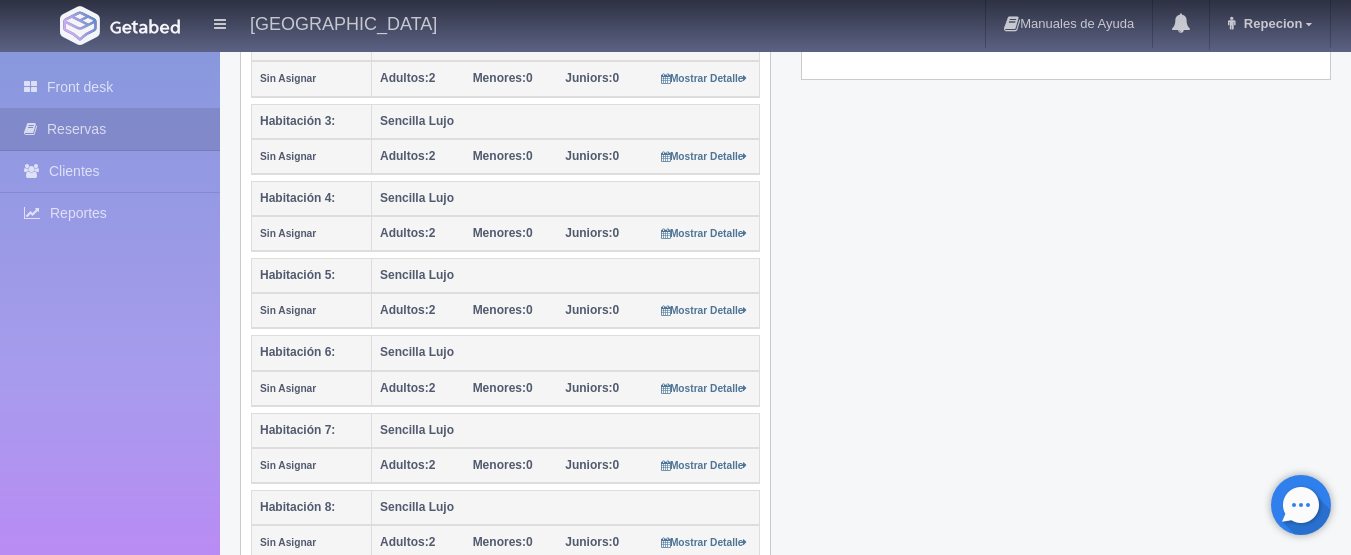 scroll, scrollTop: 600, scrollLeft: 0, axis: vertical 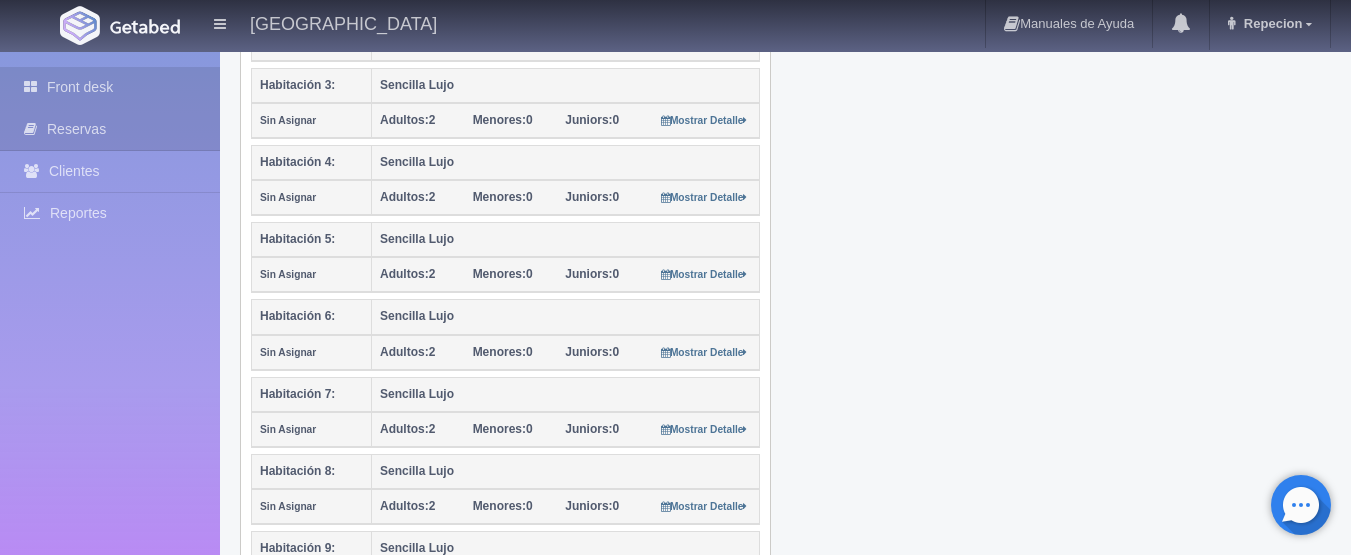 click on "Front desk" at bounding box center (110, 87) 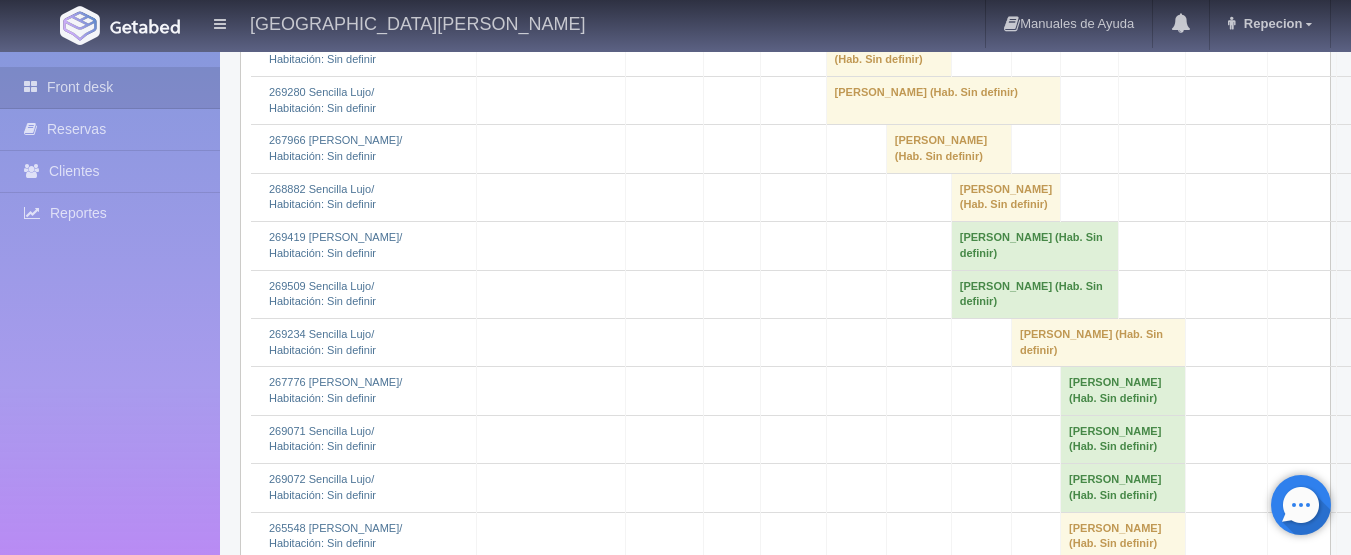 scroll, scrollTop: 3600, scrollLeft: 0, axis: vertical 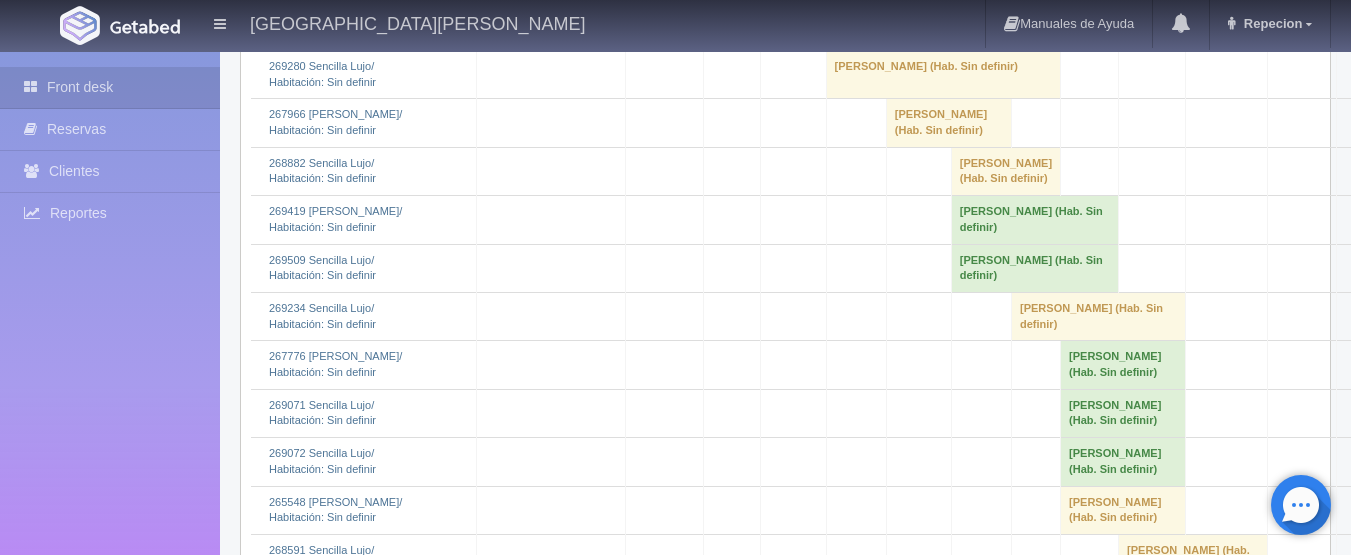 click on "[PERSON_NAME] 												(Hab. Sin definir)" at bounding box center [795, -71] 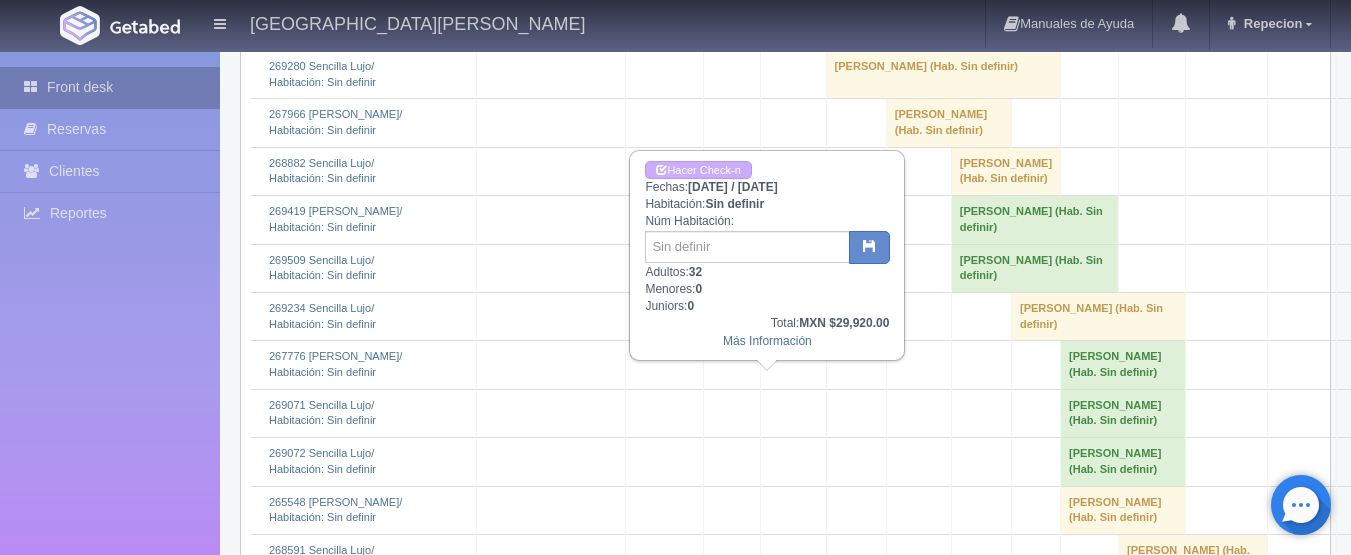 click on "Front desk" at bounding box center (110, 87) 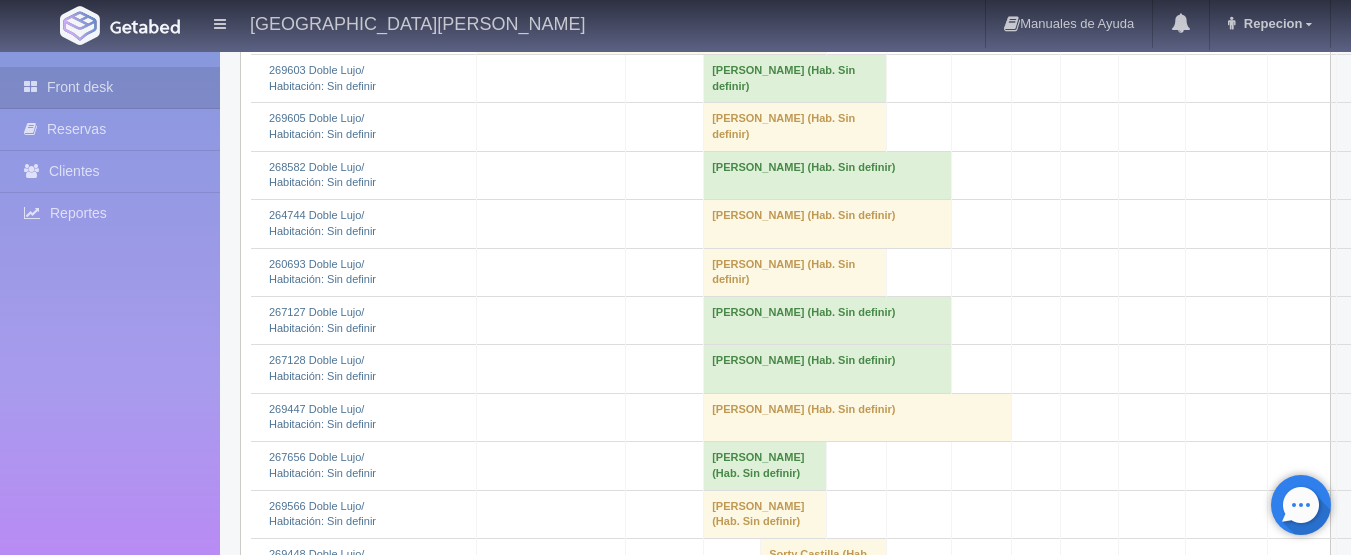 scroll, scrollTop: 800, scrollLeft: 0, axis: vertical 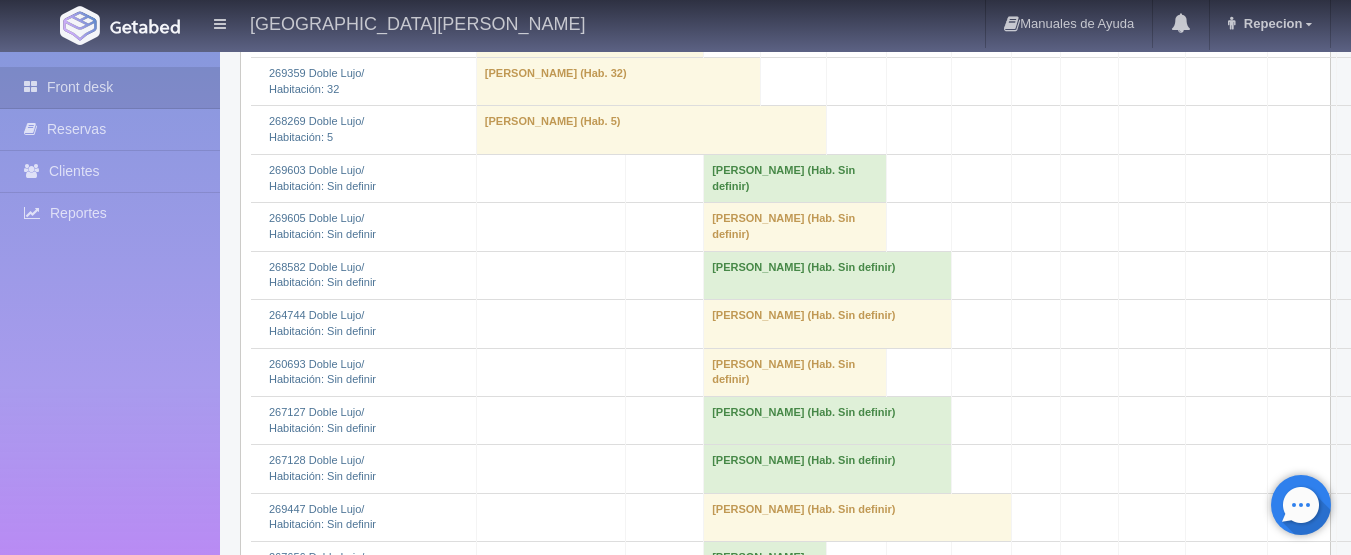 click on "[PERSON_NAME] 												(Hab. Sin definir)" at bounding box center (795, 178) 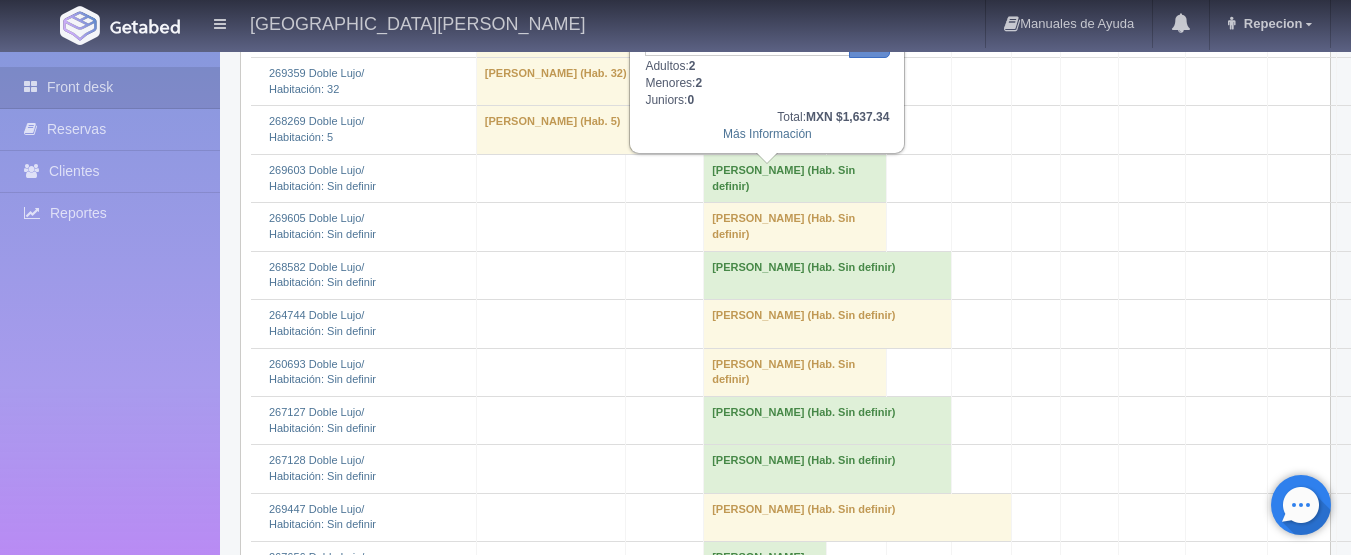 click on "[PERSON_NAME] 												(Hab. Sin definir)" at bounding box center (795, 227) 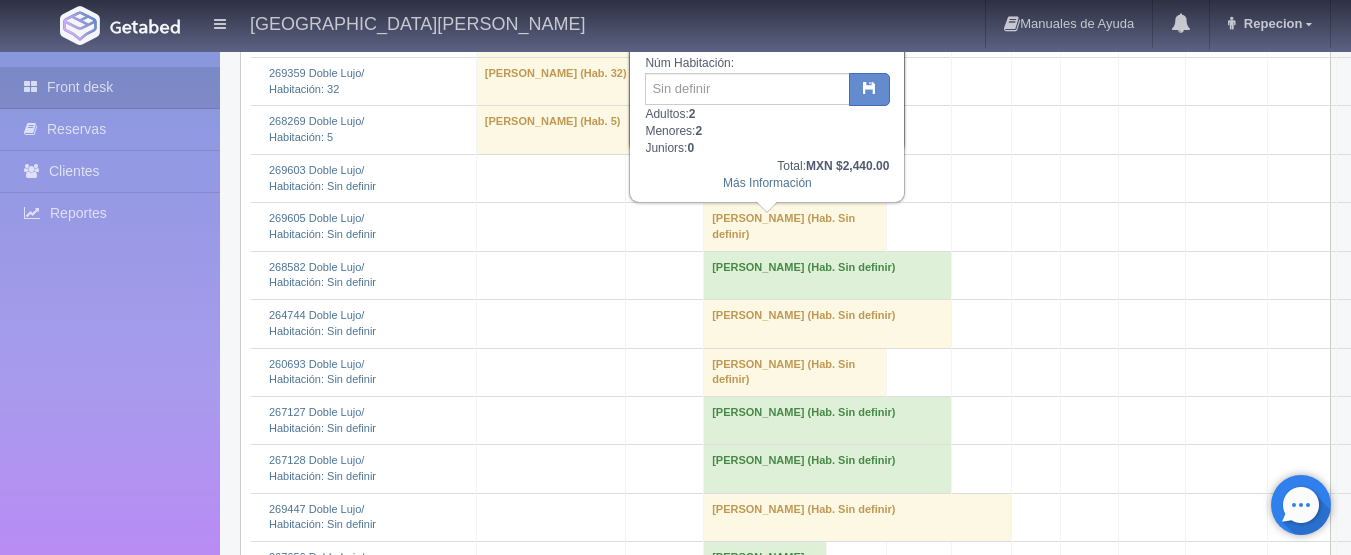 click on "[PERSON_NAME] 												(Hab. Sin definir)" at bounding box center [828, 275] 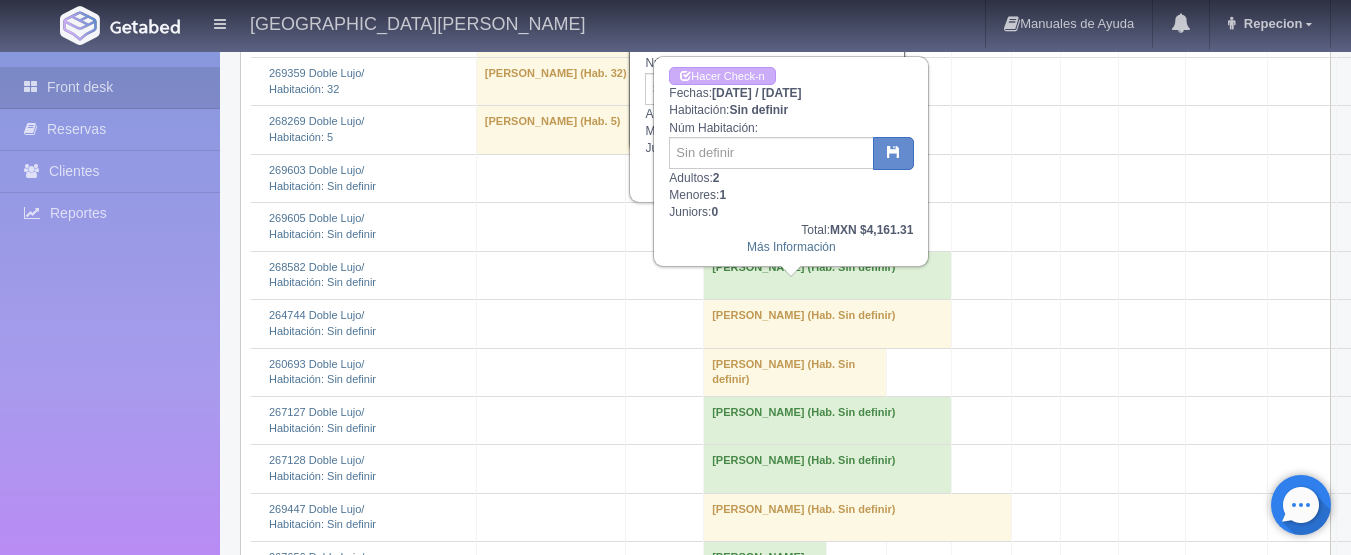click on "[PERSON_NAME] 												(Hab. Sin definir)" at bounding box center [828, 324] 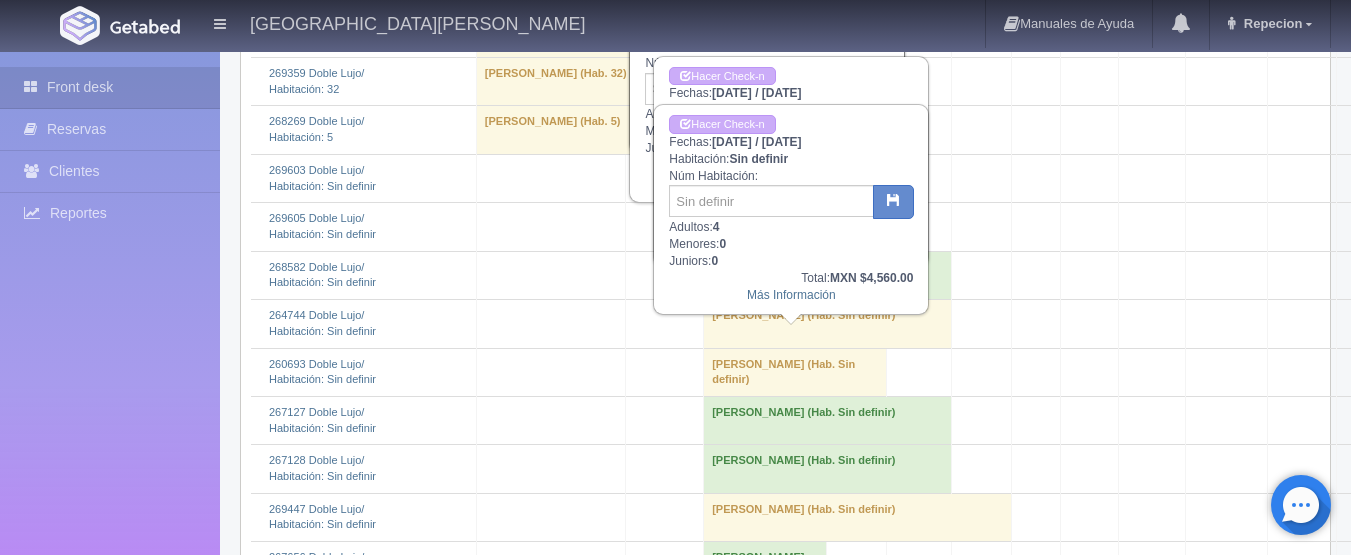 click on "[PERSON_NAME] 												(Hab. Sin definir)" at bounding box center (795, 372) 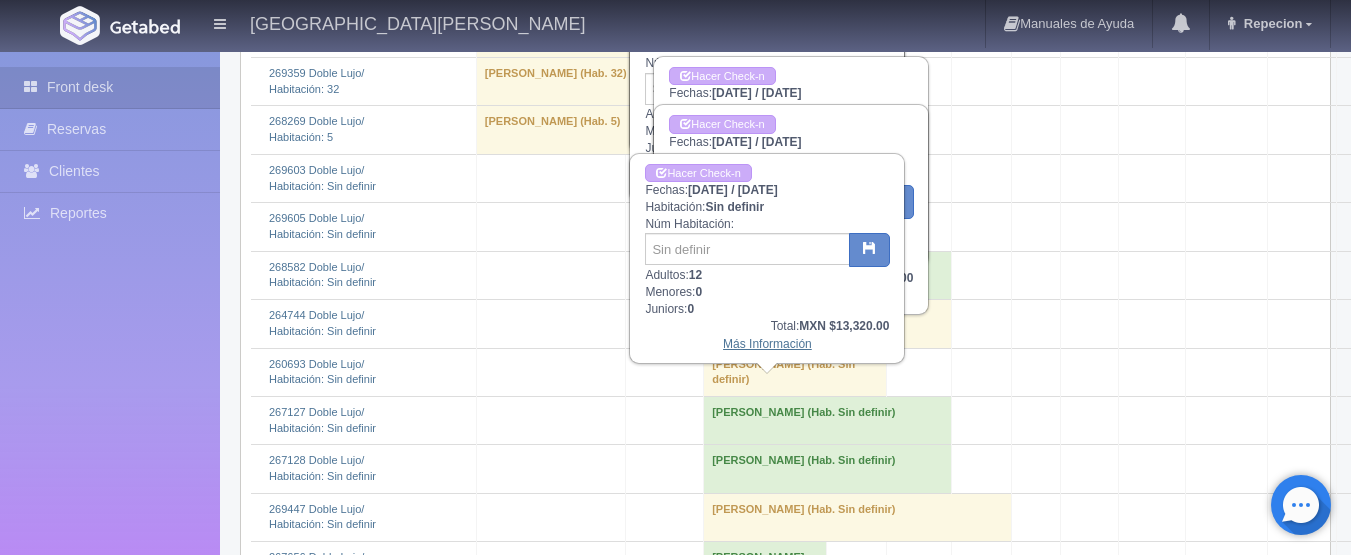 click on "Más Información" at bounding box center [767, 344] 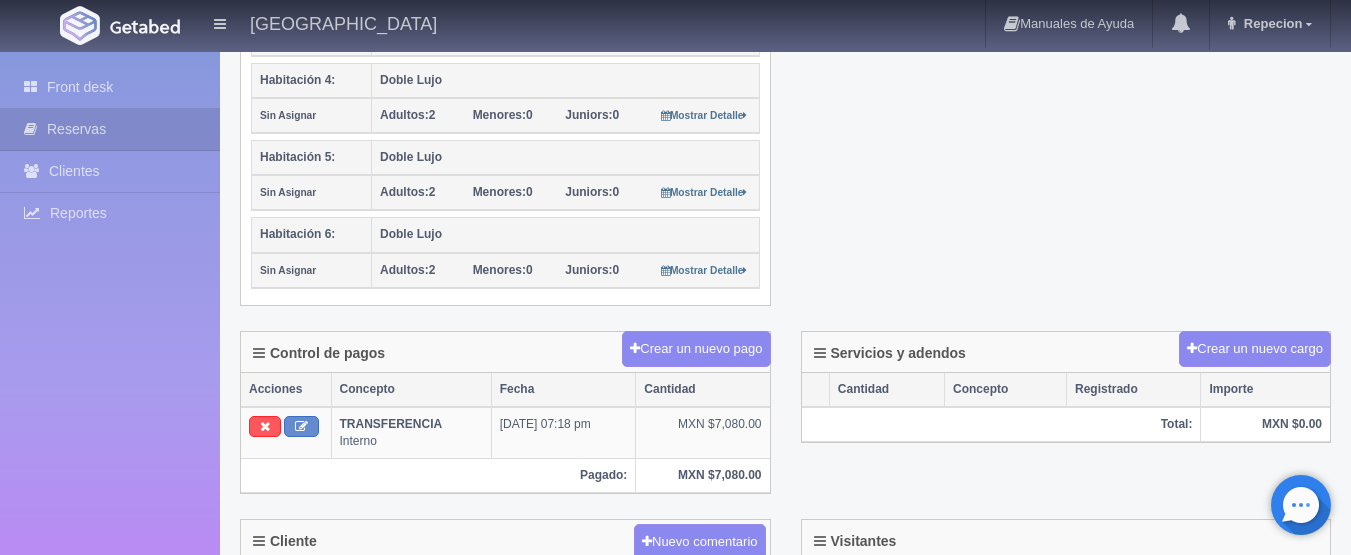 scroll, scrollTop: 700, scrollLeft: 0, axis: vertical 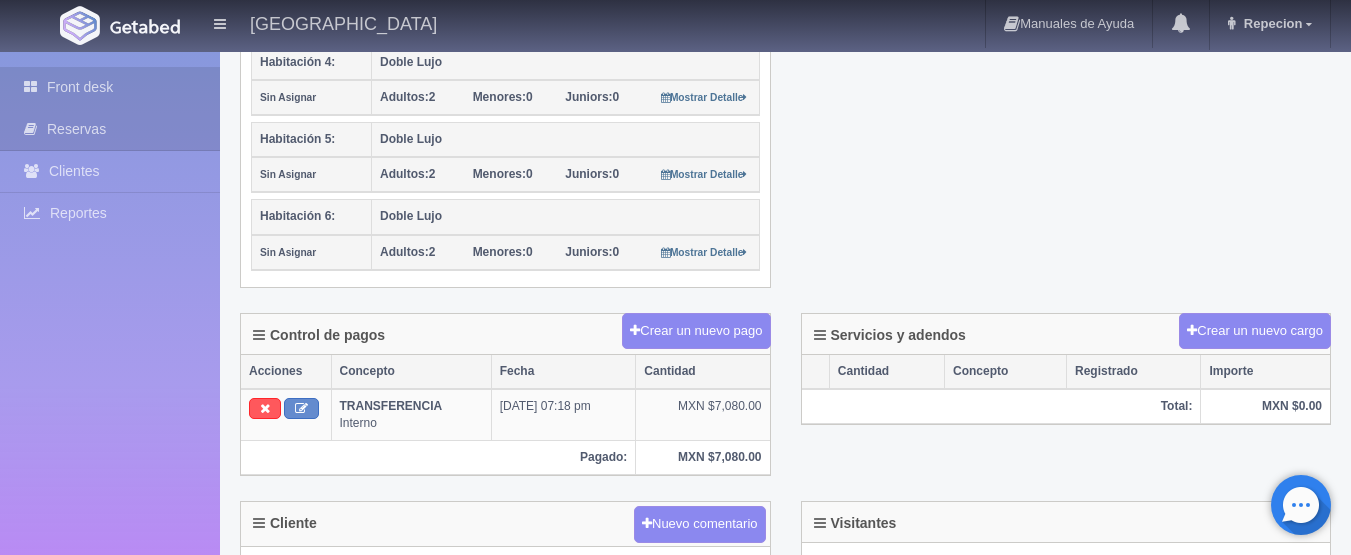 click on "Front desk" at bounding box center [110, 87] 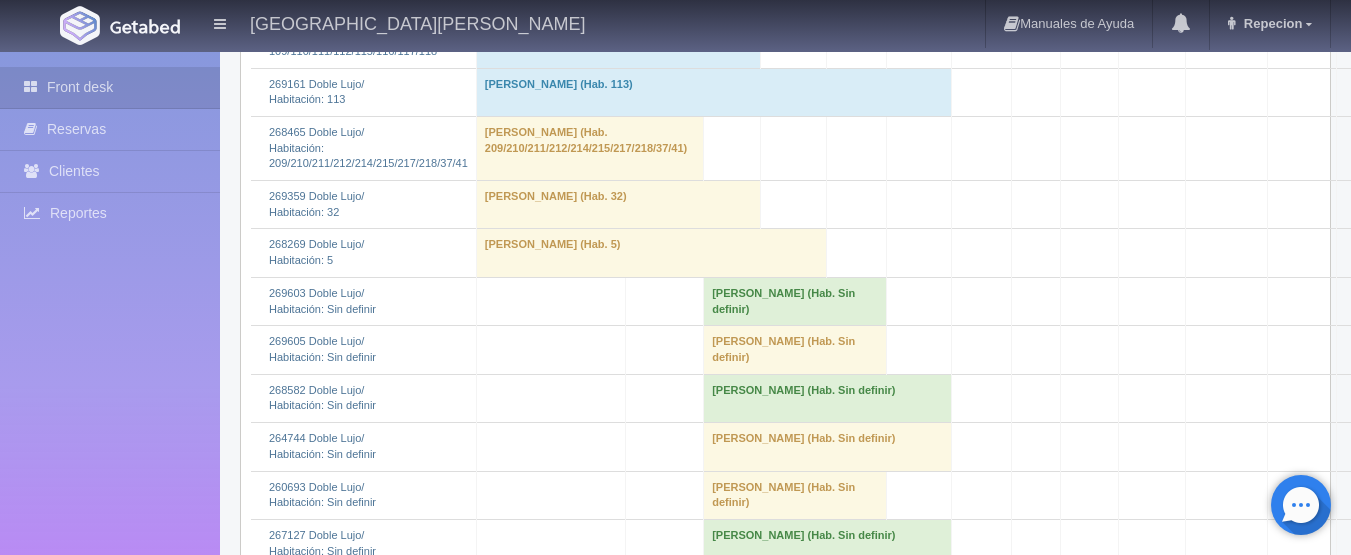 scroll, scrollTop: 700, scrollLeft: 0, axis: vertical 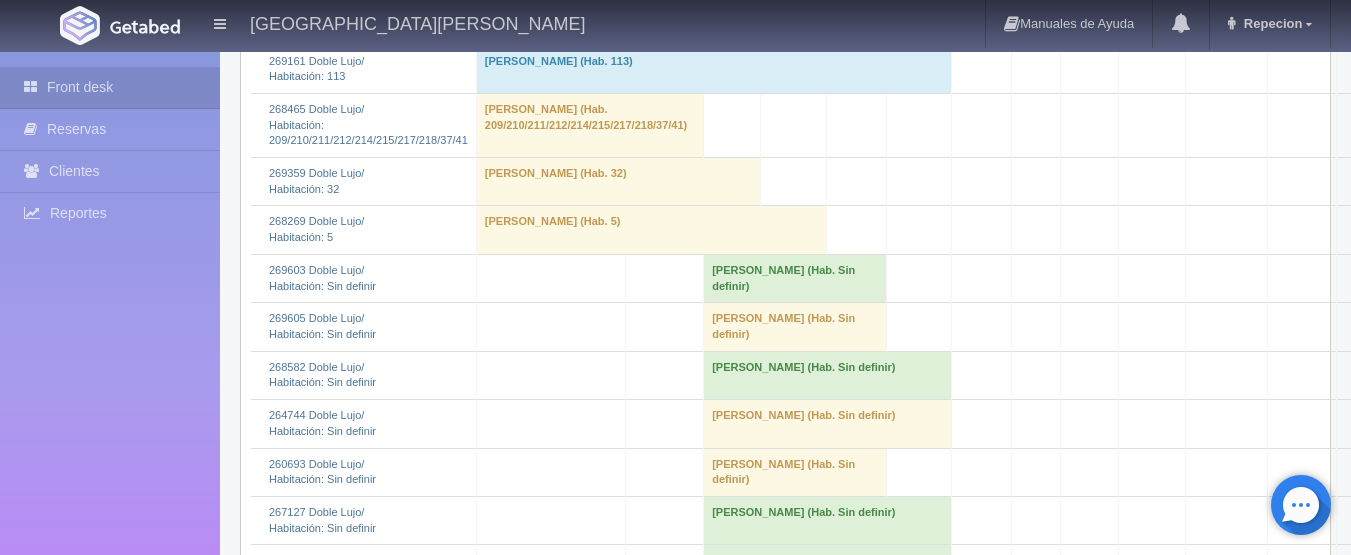 click on "[PERSON_NAME] 												(Hab. Sin definir)" at bounding box center (795, 278) 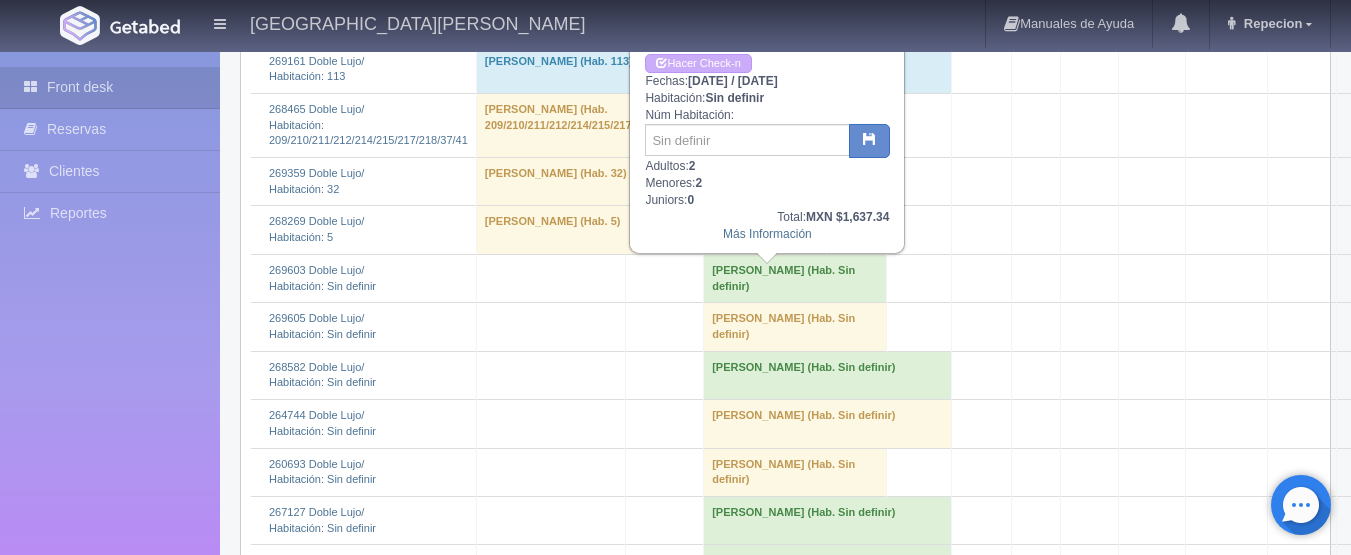 click on "Israel Gutierrez Calderon 												(Hab. Sin definir)" at bounding box center [795, 327] 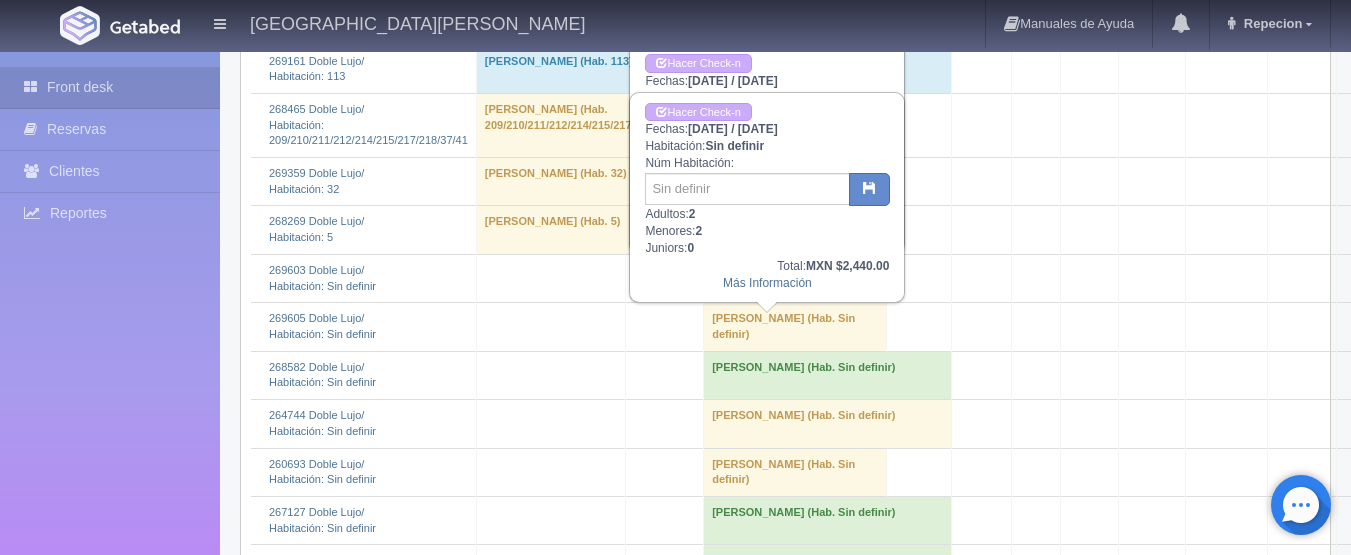 click on "Alejandrina Espinoza 												(Hab. Sin definir)" at bounding box center (828, 375) 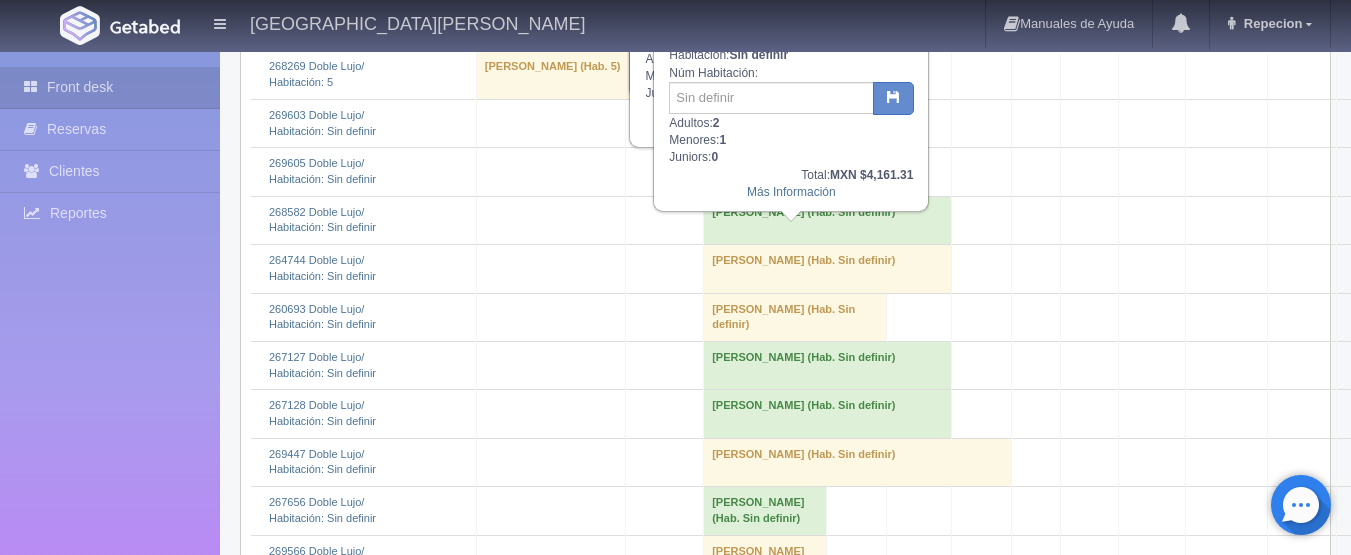 scroll, scrollTop: 900, scrollLeft: 0, axis: vertical 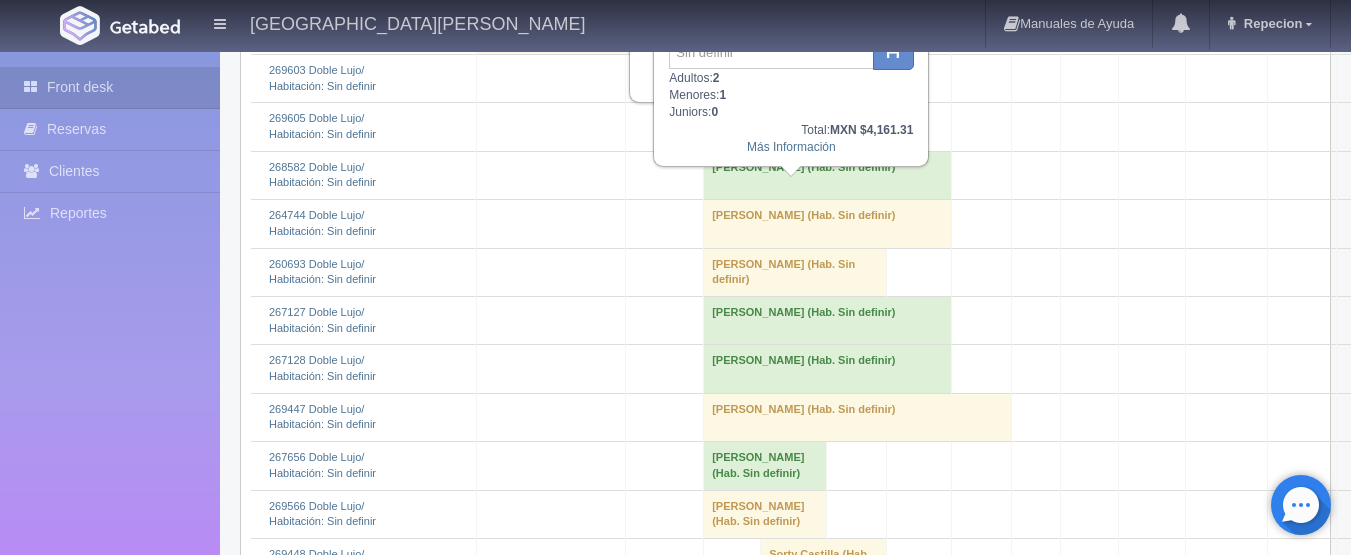 click on "ABEL GONZALEZ 												(Hab. Sin definir)" at bounding box center [828, 224] 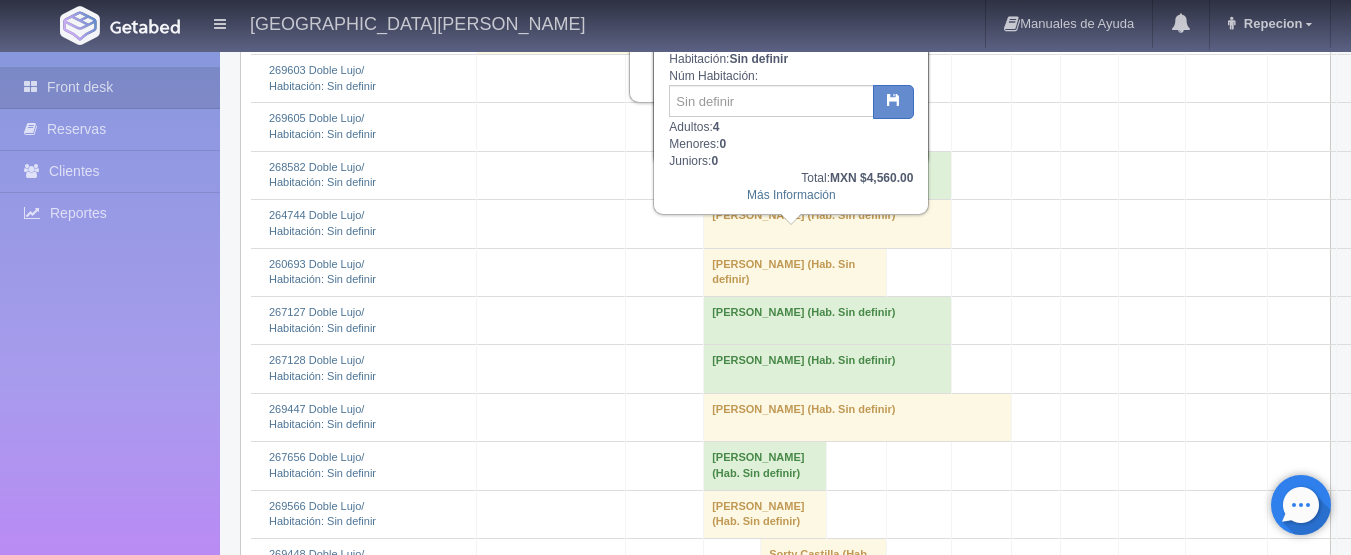 click on "[PERSON_NAME] 												(Hab. Sin definir)" at bounding box center (795, 272) 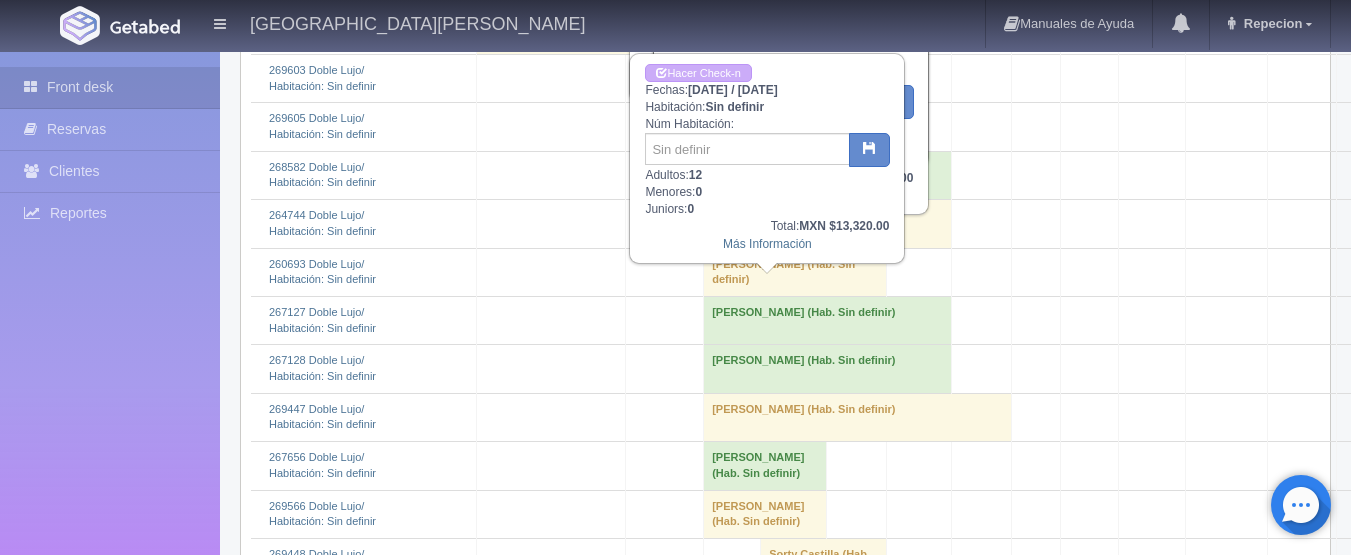 click on "Ivette Carrillo 												(Hab. Sin definir)" at bounding box center (828, 320) 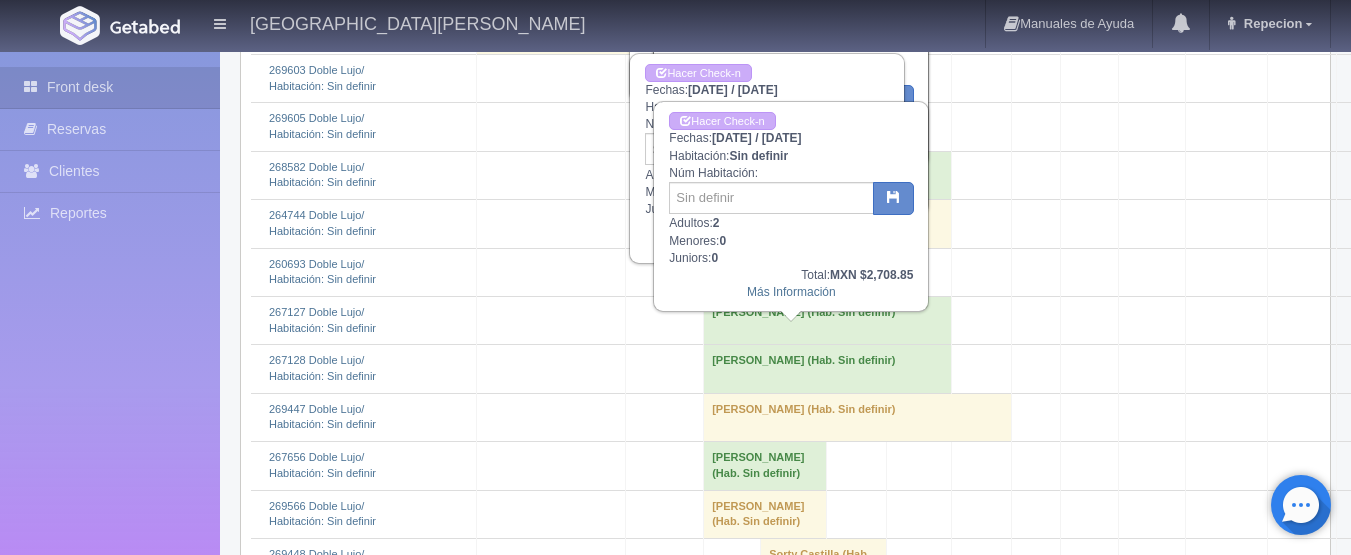 click on "Danny Ortiz 												(Hab. Sin definir)" at bounding box center (828, 369) 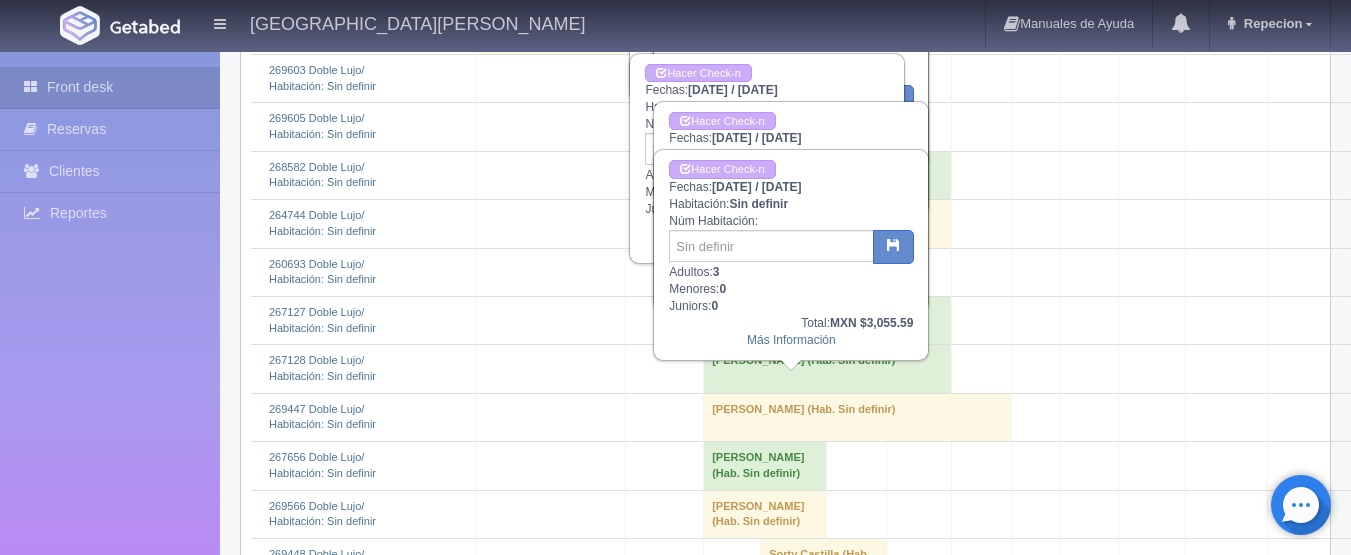 click on "Roberto Martín  Cruz Castán 												(Hab. Sin definir)" at bounding box center (858, 417) 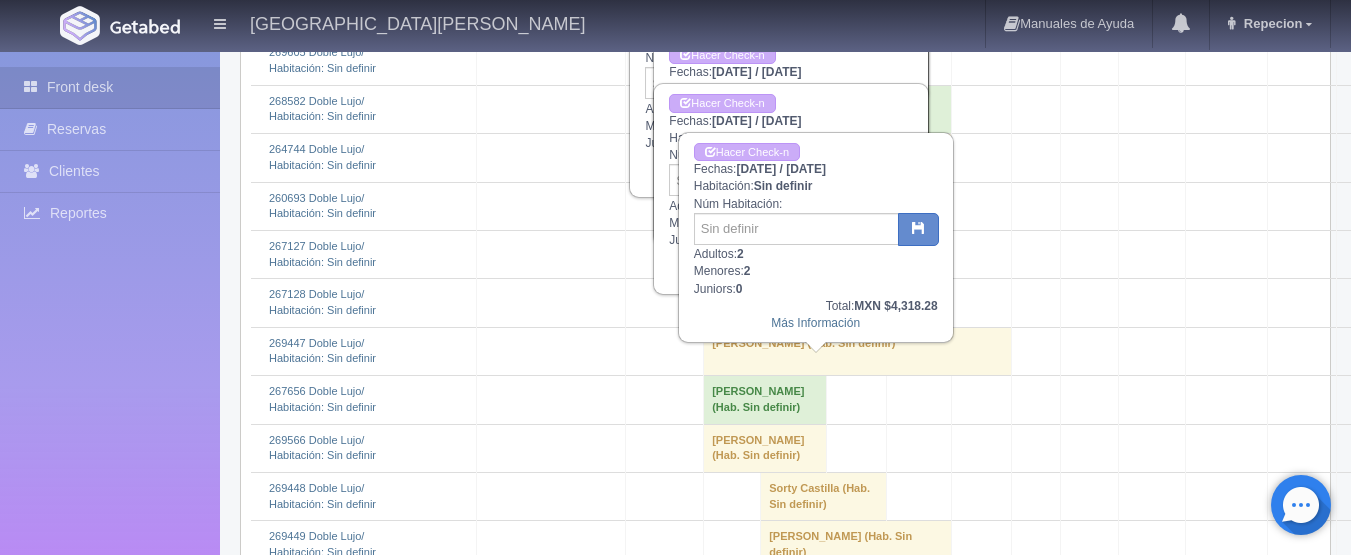 scroll, scrollTop: 1000, scrollLeft: 0, axis: vertical 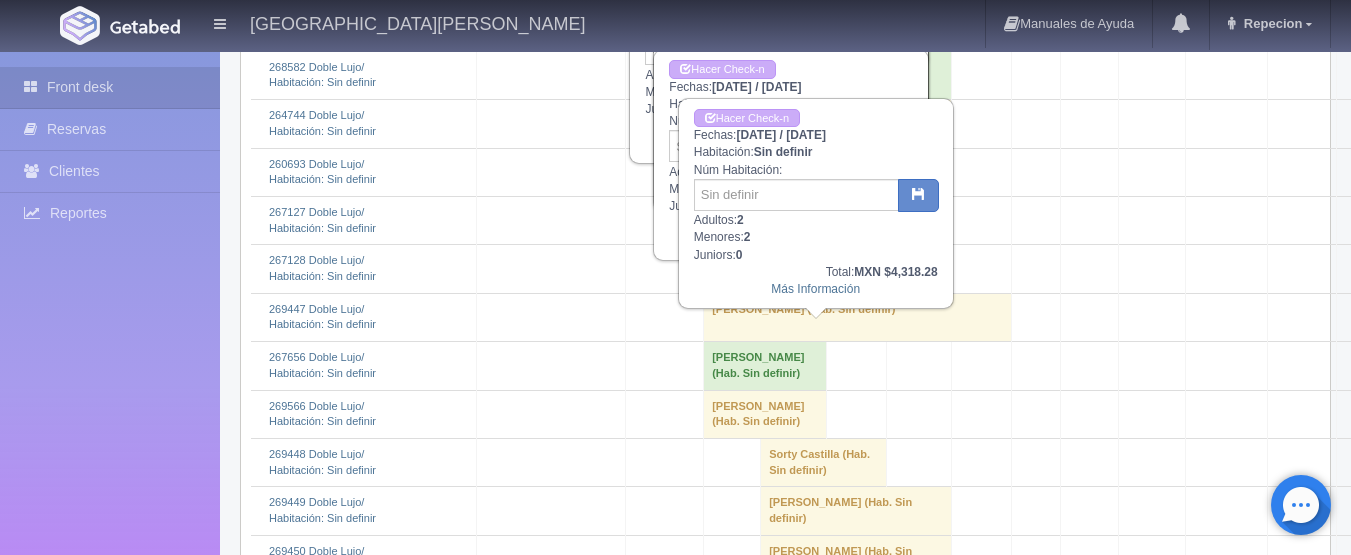 click on "petra alvarado sanchez 												(Hab. Sin definir)" at bounding box center (765, 366) 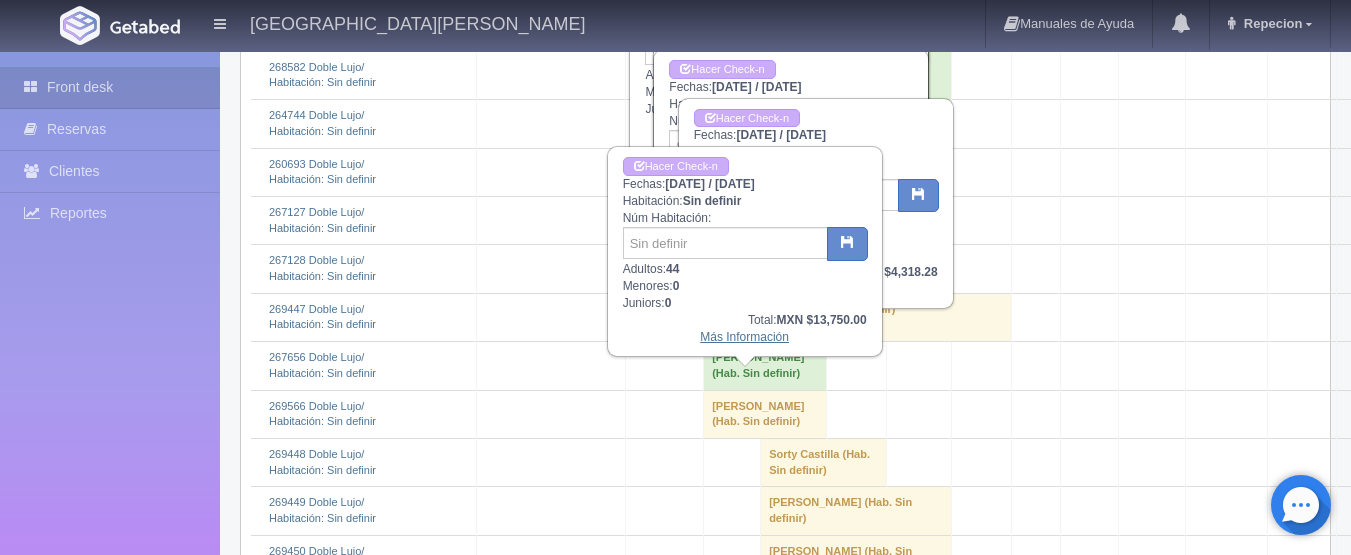 click on "Más Información" at bounding box center (744, 337) 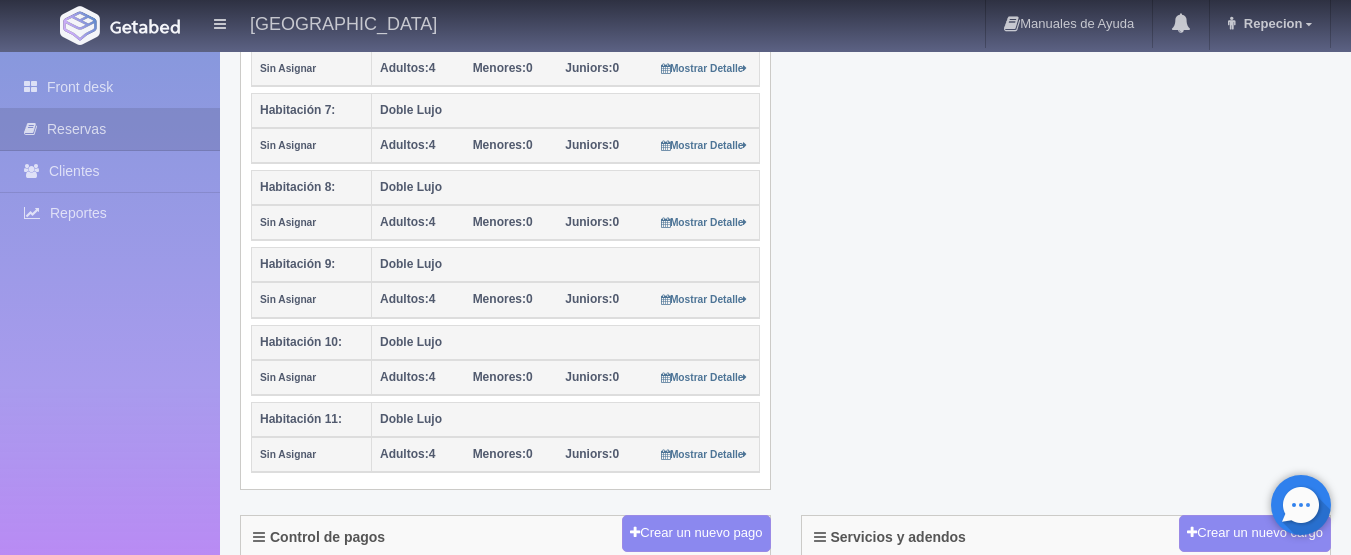 scroll, scrollTop: 900, scrollLeft: 0, axis: vertical 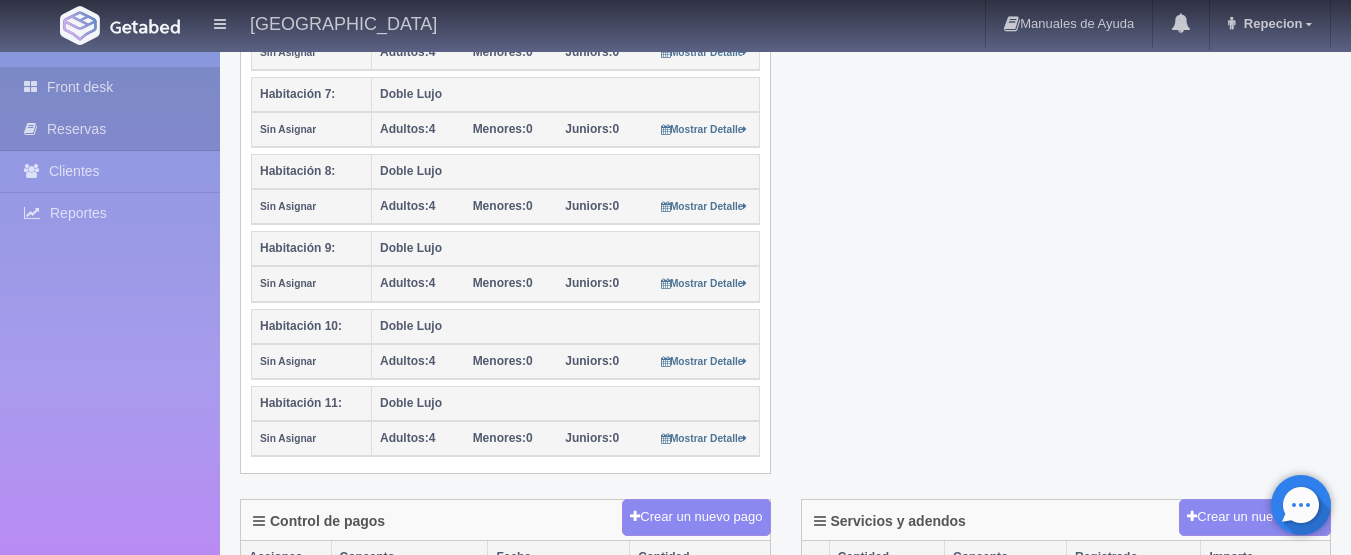 click on "Front desk" at bounding box center [110, 87] 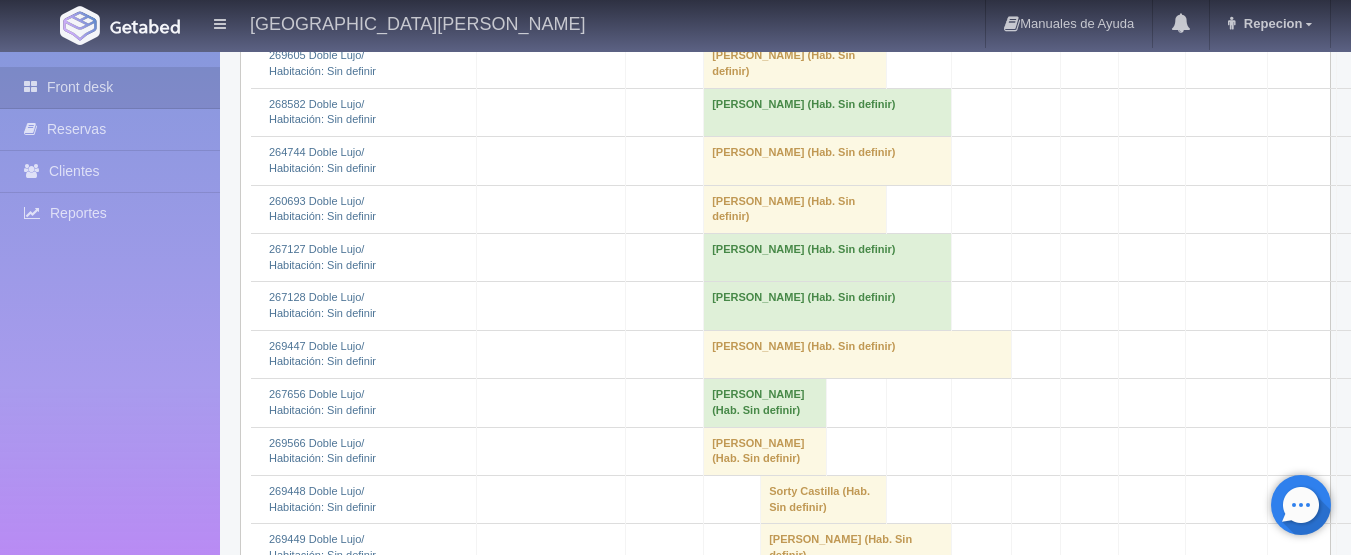 scroll, scrollTop: 1000, scrollLeft: 0, axis: vertical 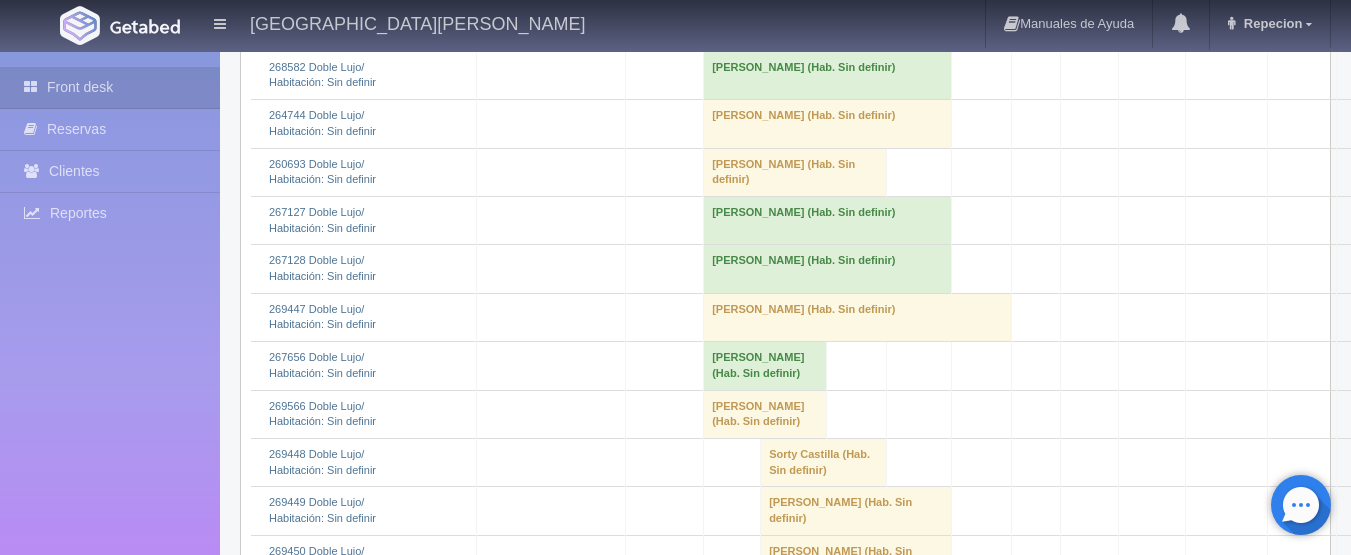 click on "Ignacio  Juarez Hernandez 												(Hab. Sin definir)" at bounding box center (765, 414) 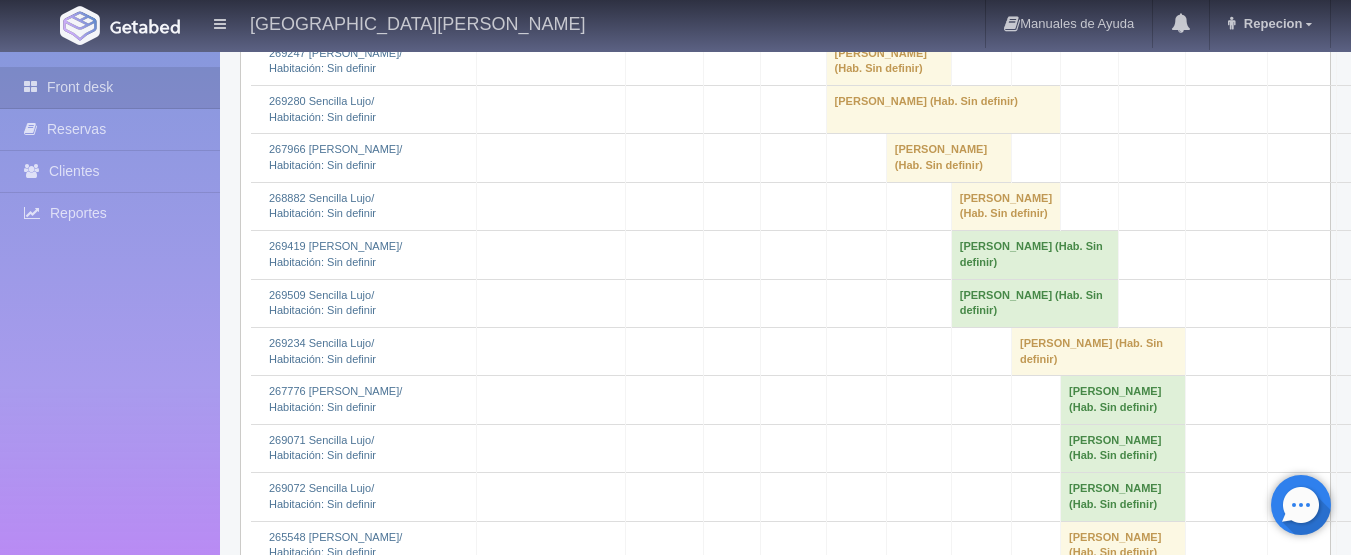 scroll, scrollTop: 3600, scrollLeft: 0, axis: vertical 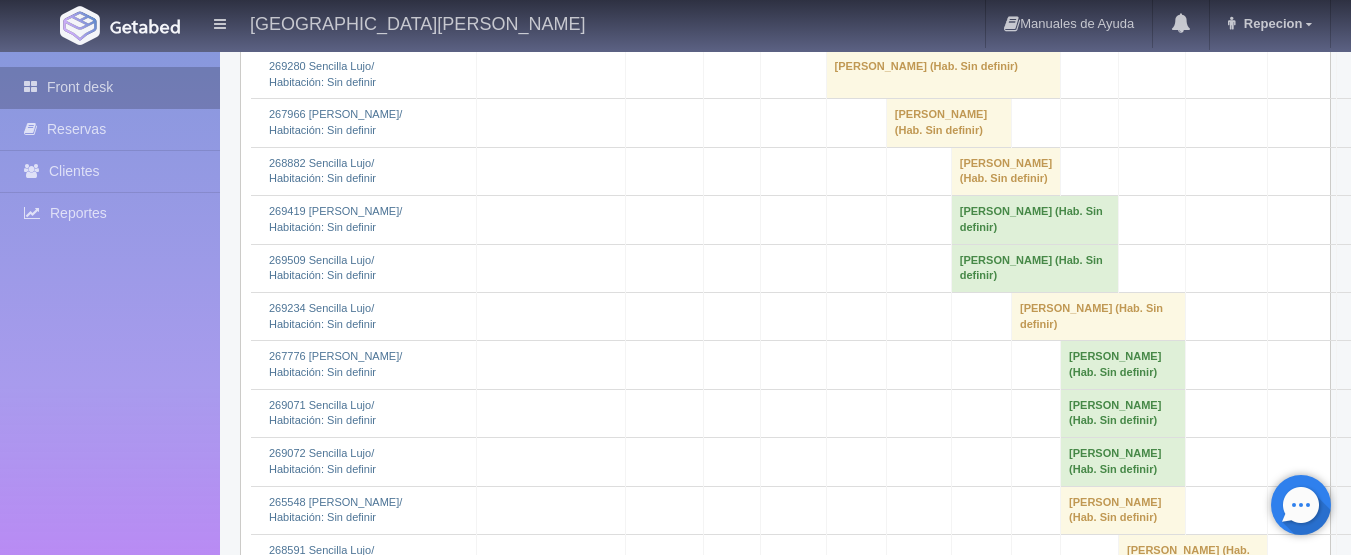 click on "Front desk" at bounding box center [110, 87] 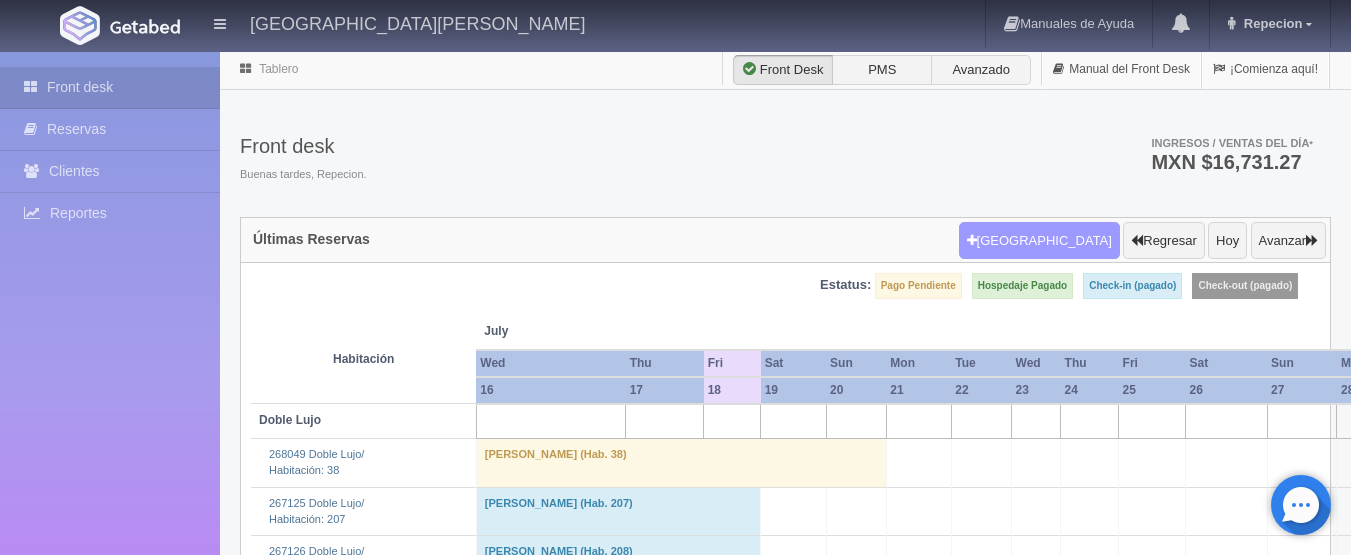 scroll, scrollTop: 0, scrollLeft: 0, axis: both 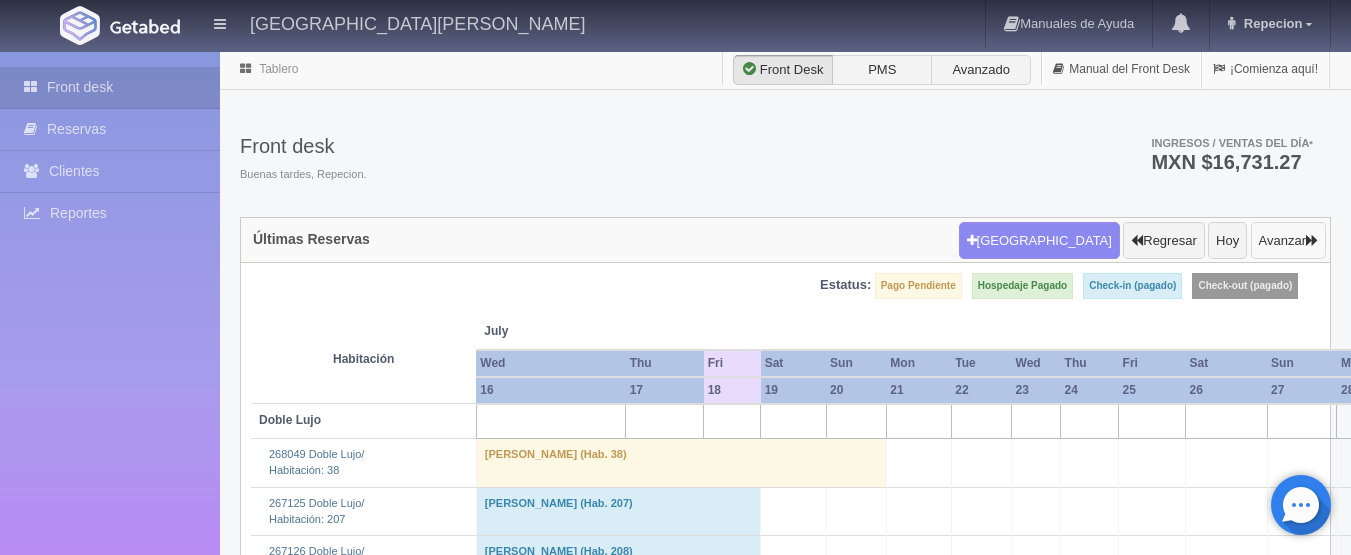 click on "Avanzar" at bounding box center [1288, 241] 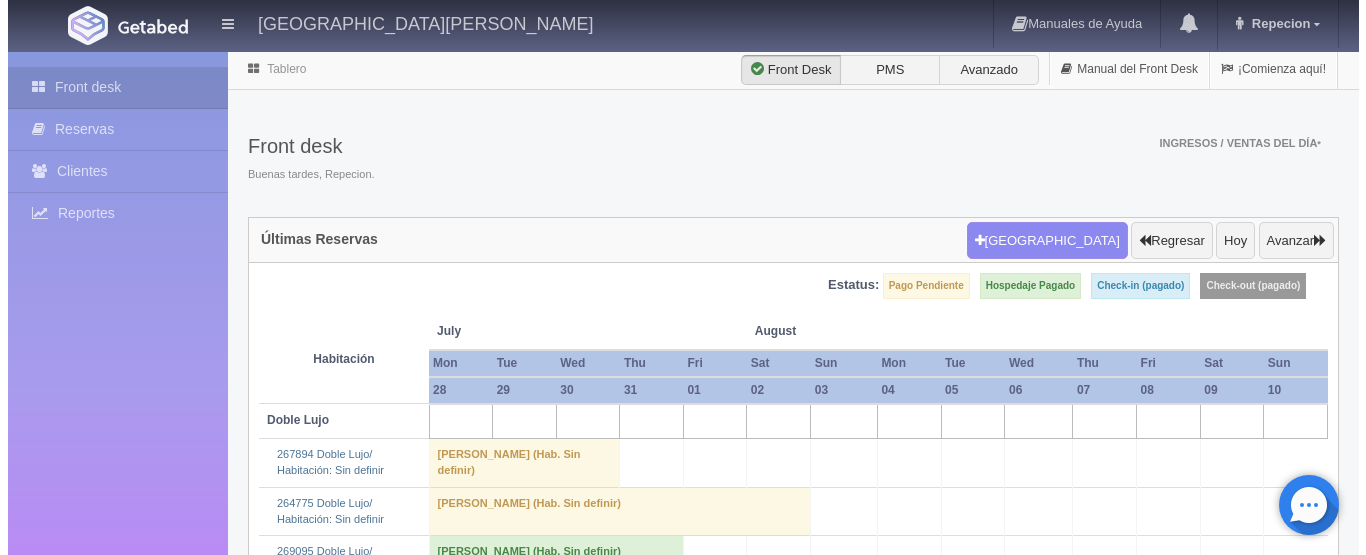 scroll, scrollTop: 0, scrollLeft: 0, axis: both 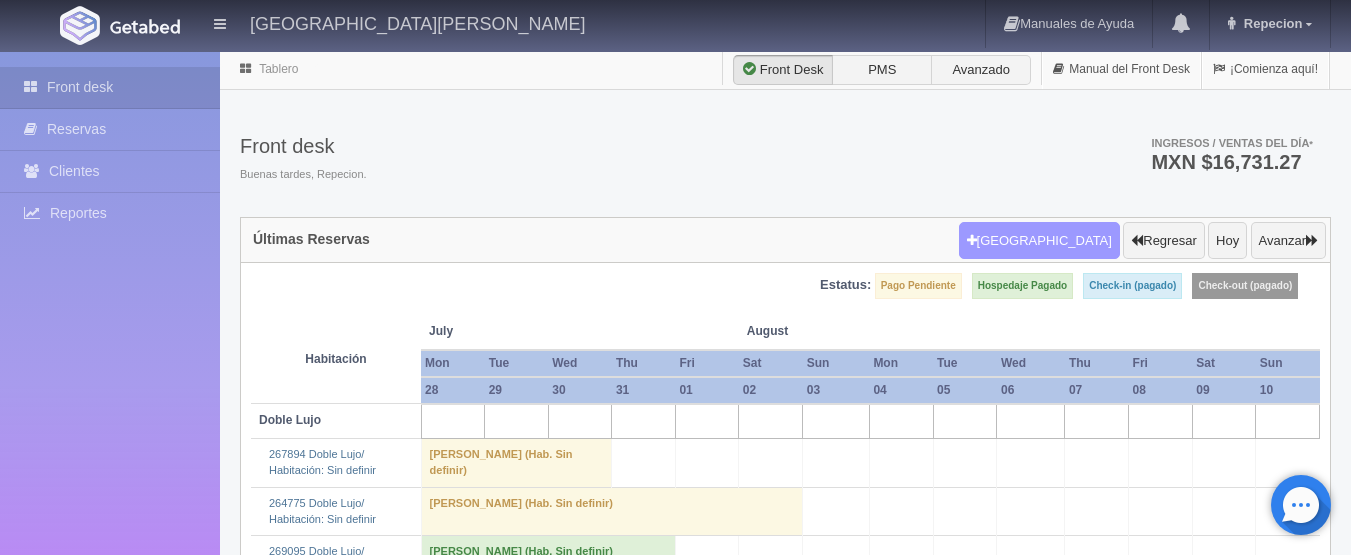 click on "[GEOGRAPHIC_DATA]" at bounding box center (1039, 241) 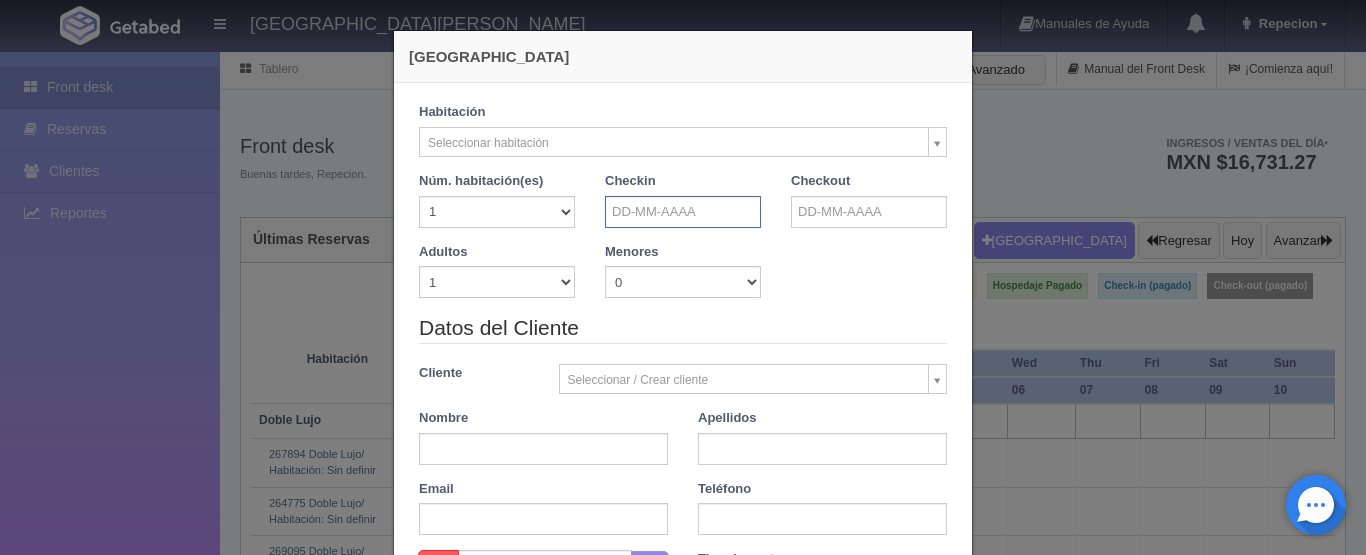 click at bounding box center (683, 212) 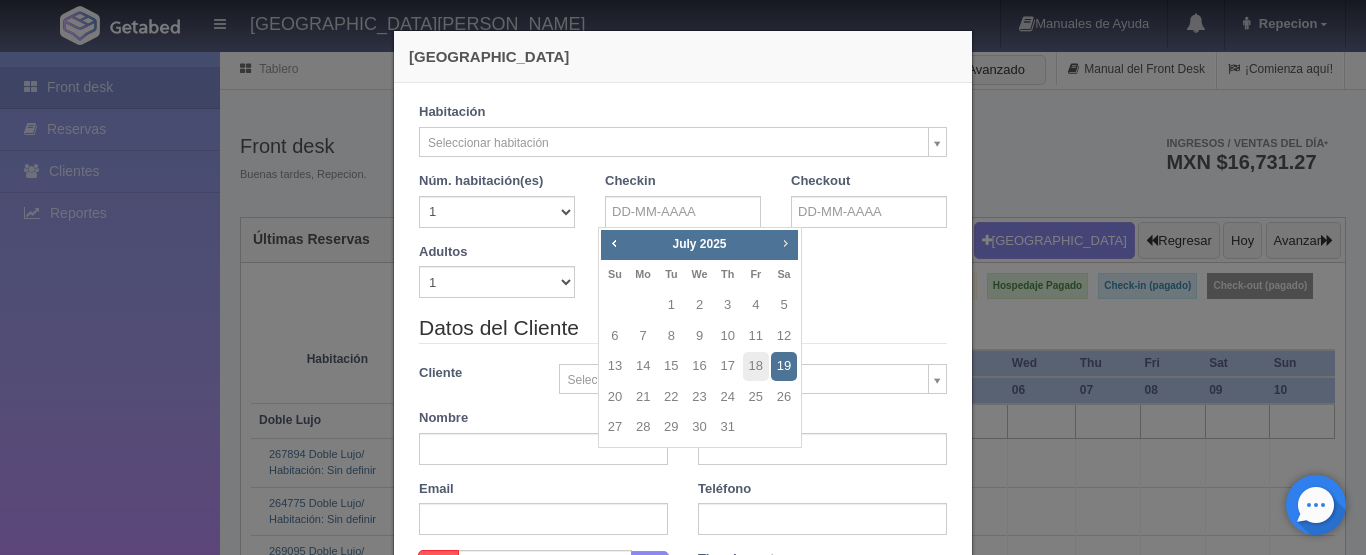 click on "Next" at bounding box center [785, 243] 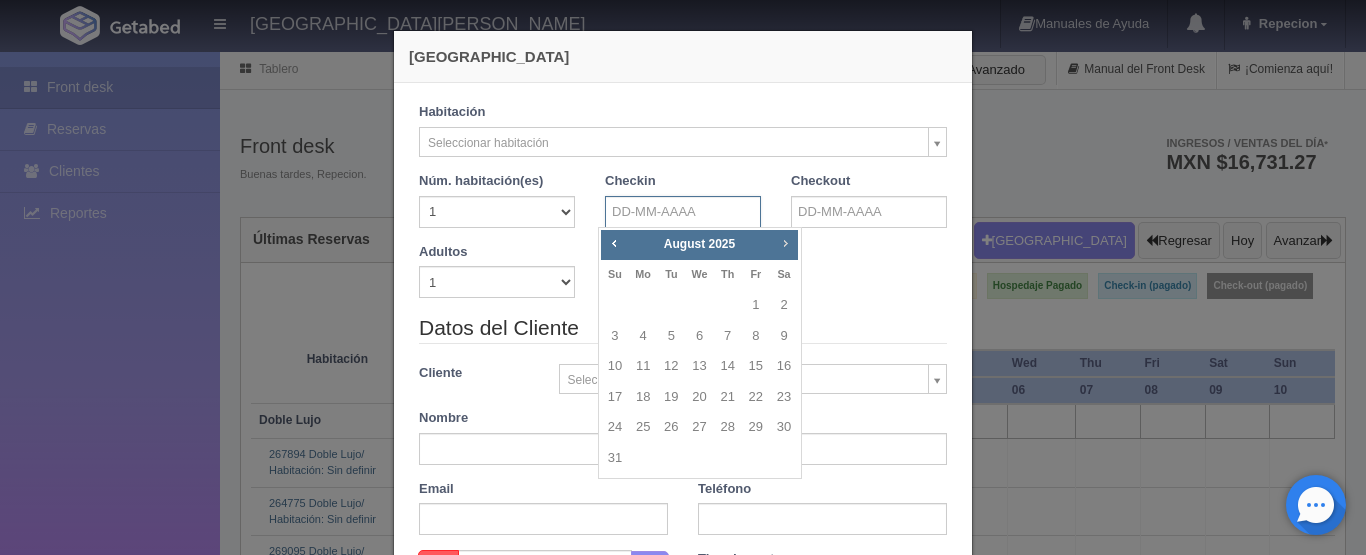 checkbox on "false" 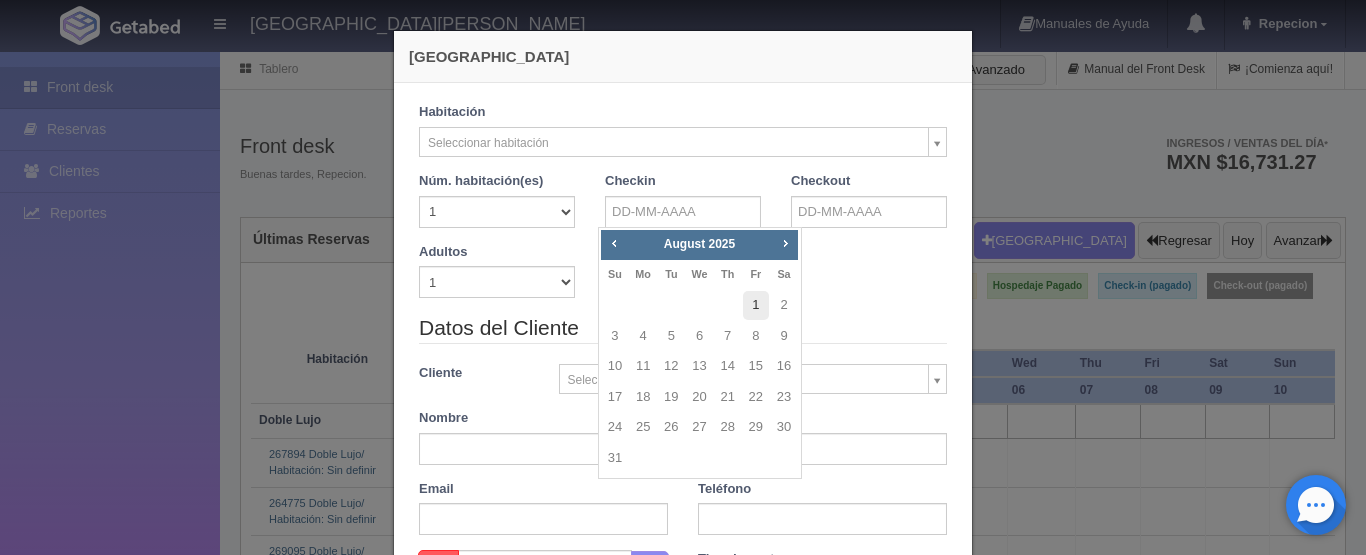 click on "1" at bounding box center [756, 305] 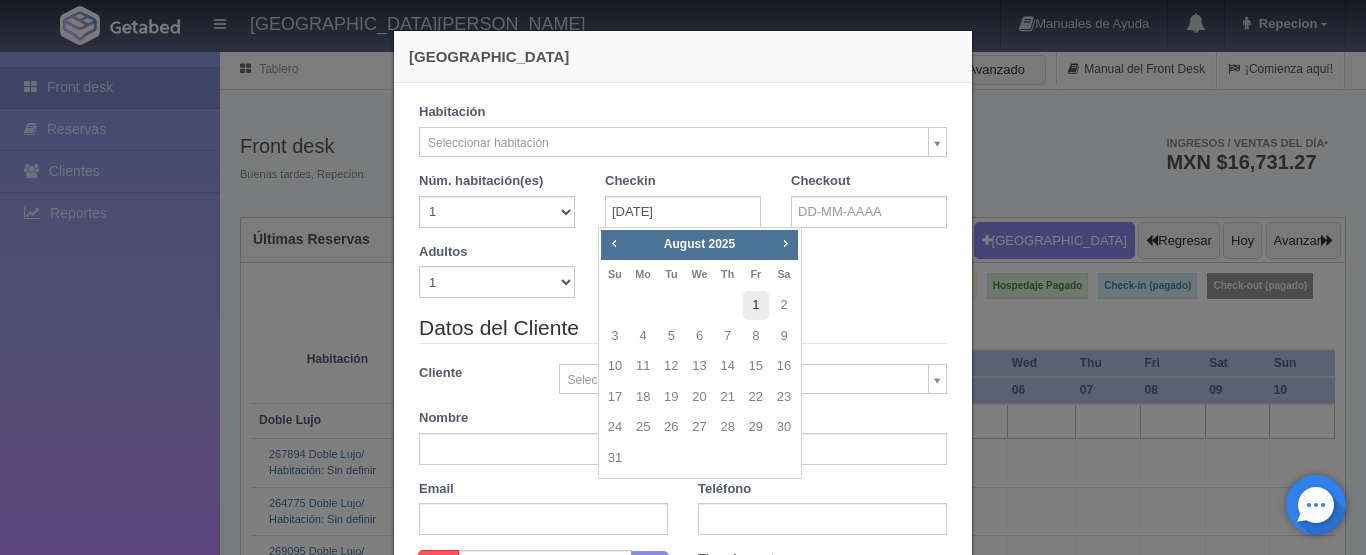 checkbox on "false" 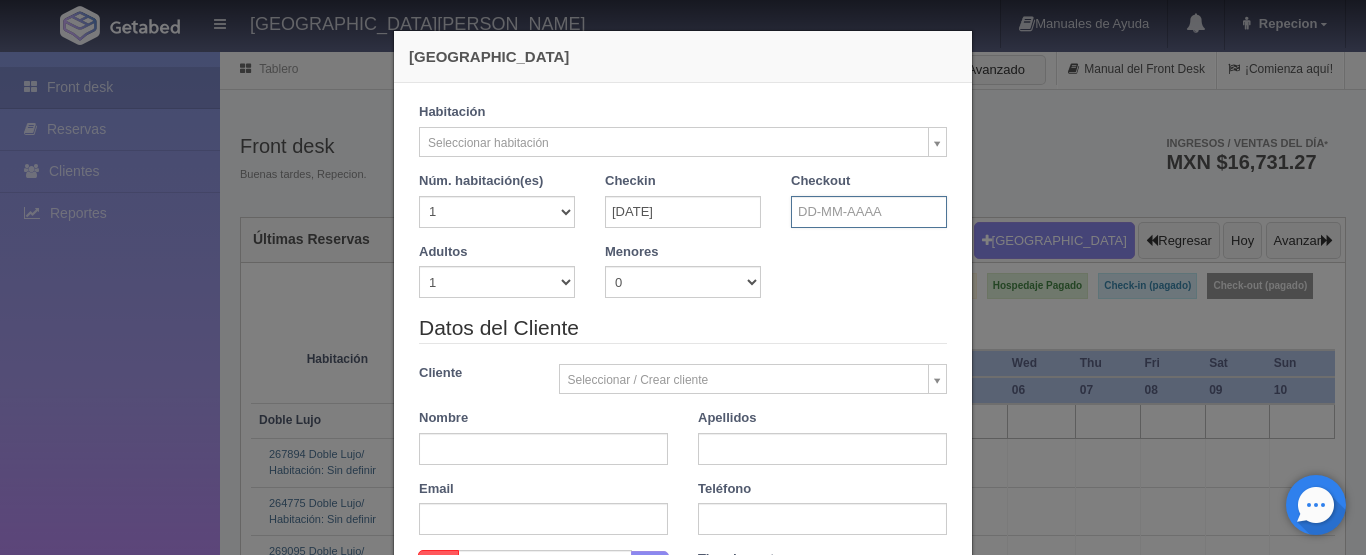 click at bounding box center [869, 212] 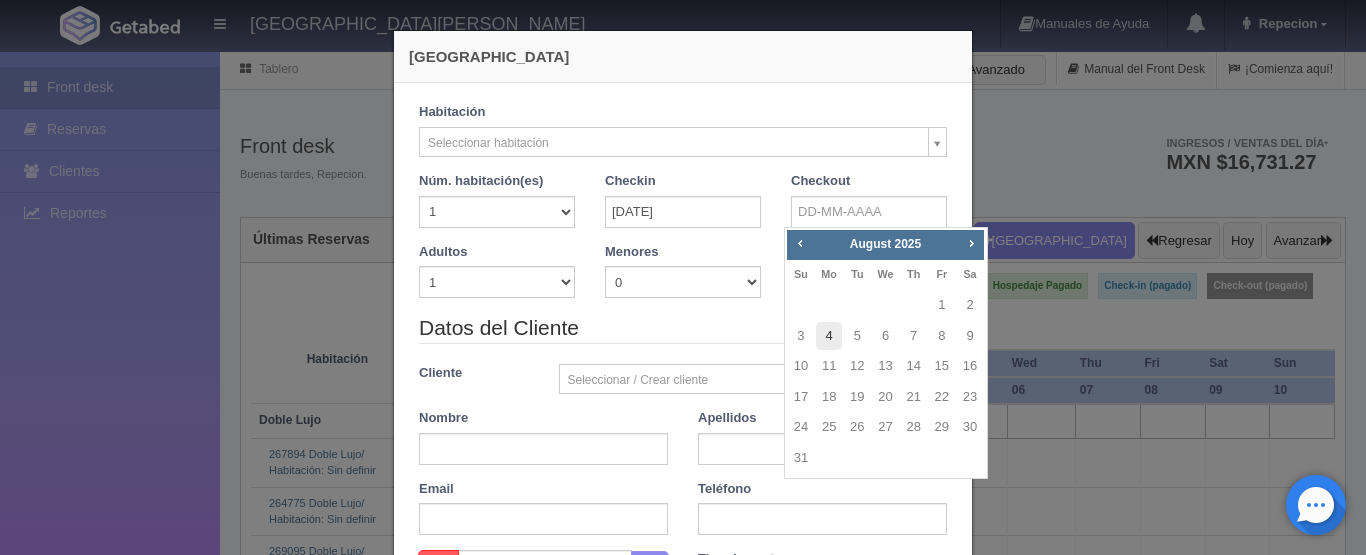 click on "4" at bounding box center (829, 336) 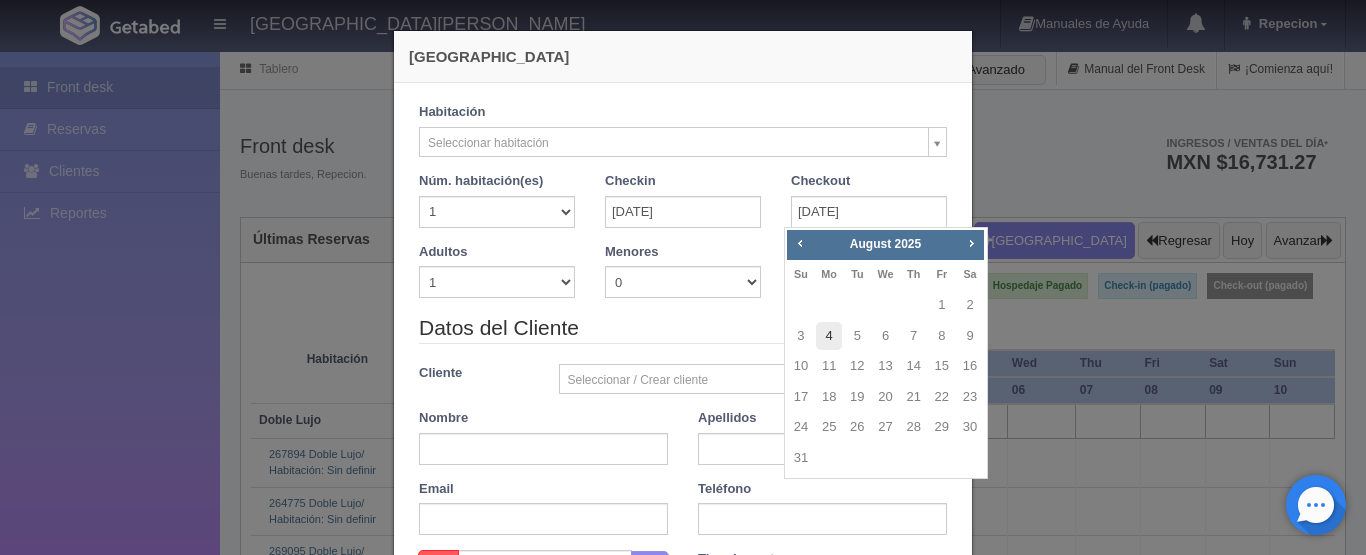 checkbox on "false" 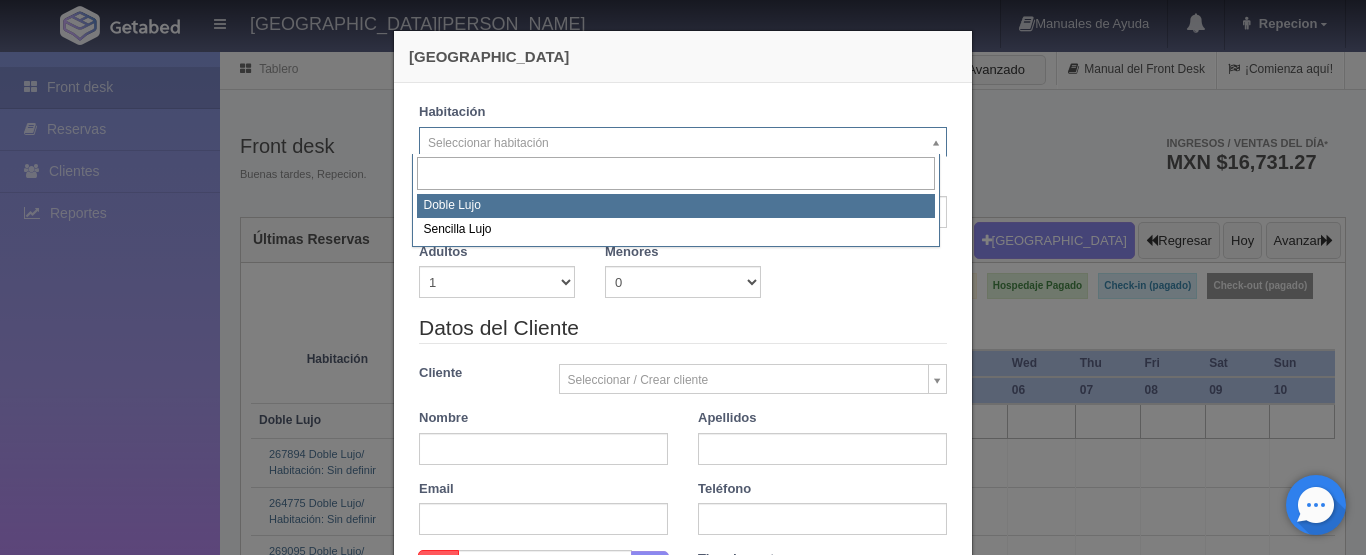 click on "[GEOGRAPHIC_DATA][PERSON_NAME]
Manuales de Ayuda
Actualizaciones recientes
Repecion
Mi Perfil
Salir / Log Out
Procesando...
Front desk
Reservas
Clientes
Reportes
Reporte del día
Concentrado de ventas
Analíticas y revenue
Tablero" at bounding box center [683, 1088] 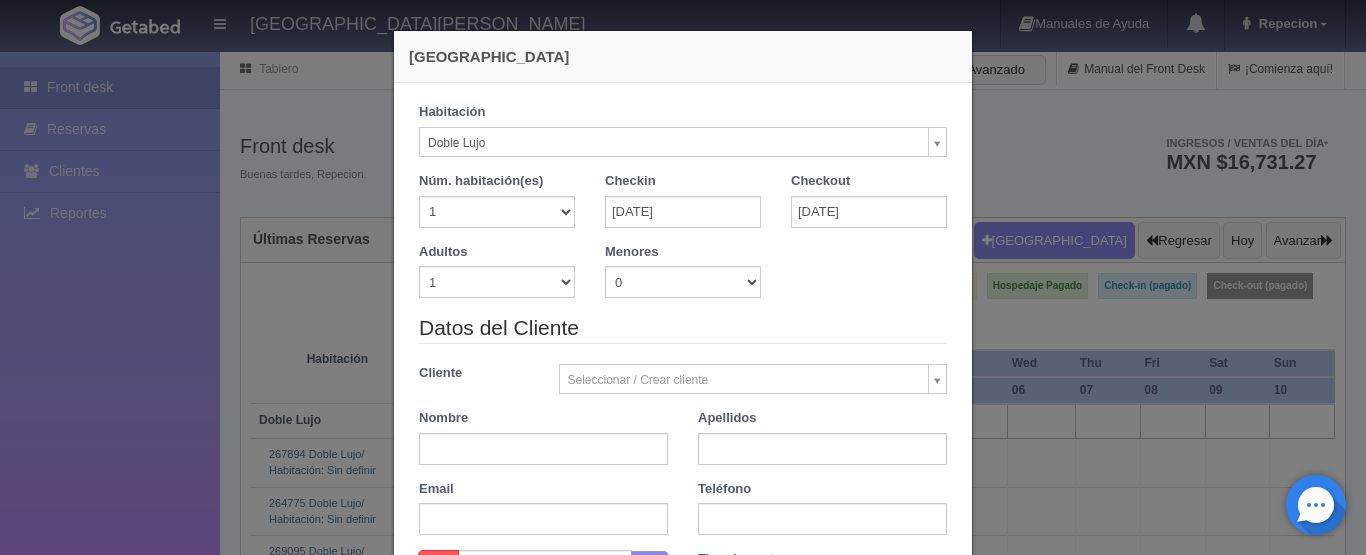 checkbox on "false" 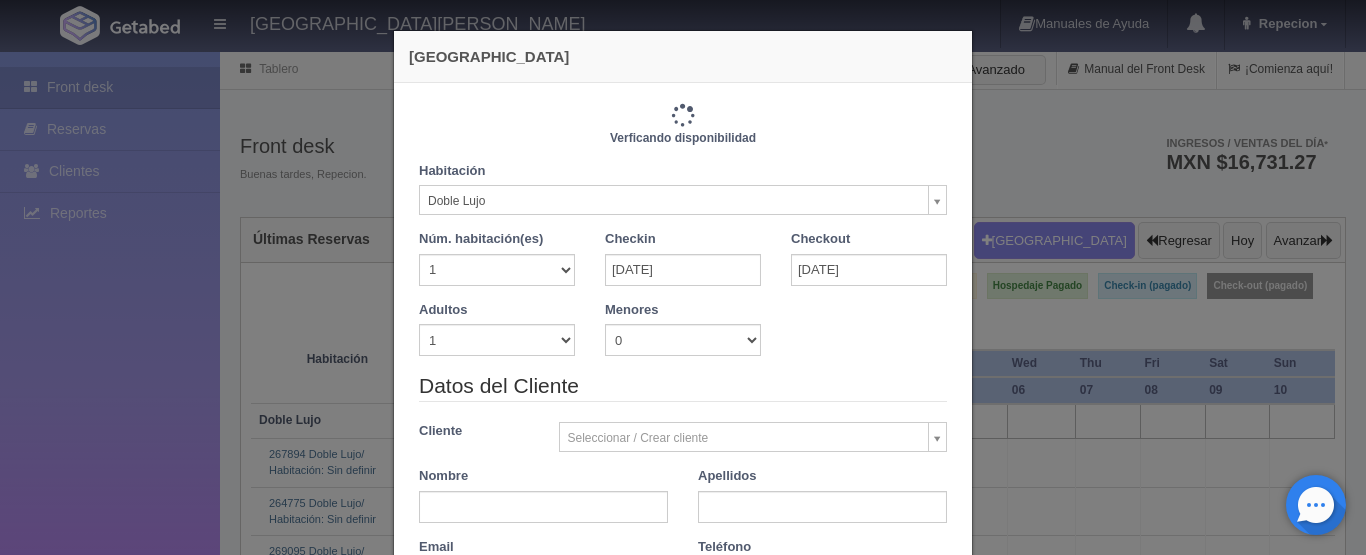 type on "3660.00" 